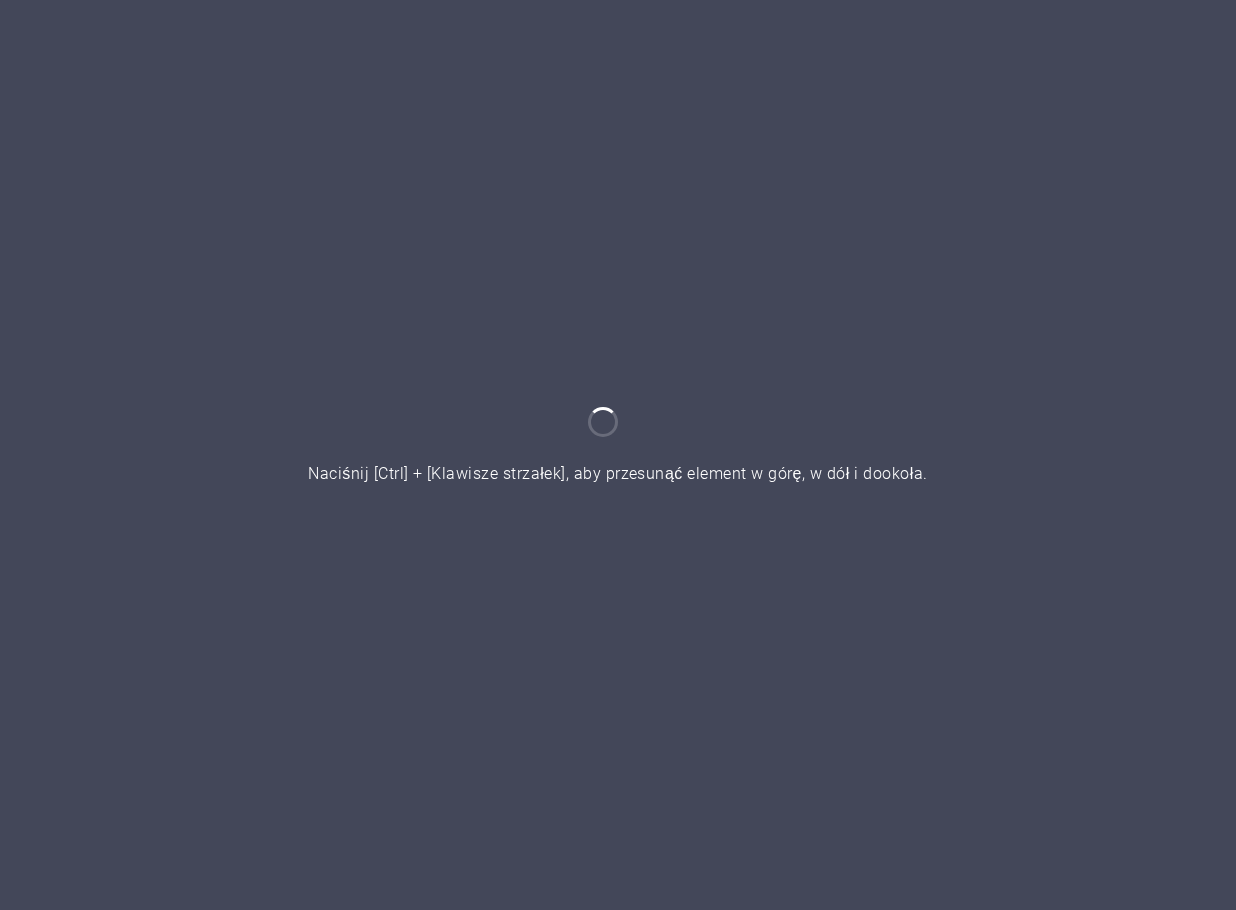 scroll, scrollTop: 0, scrollLeft: 0, axis: both 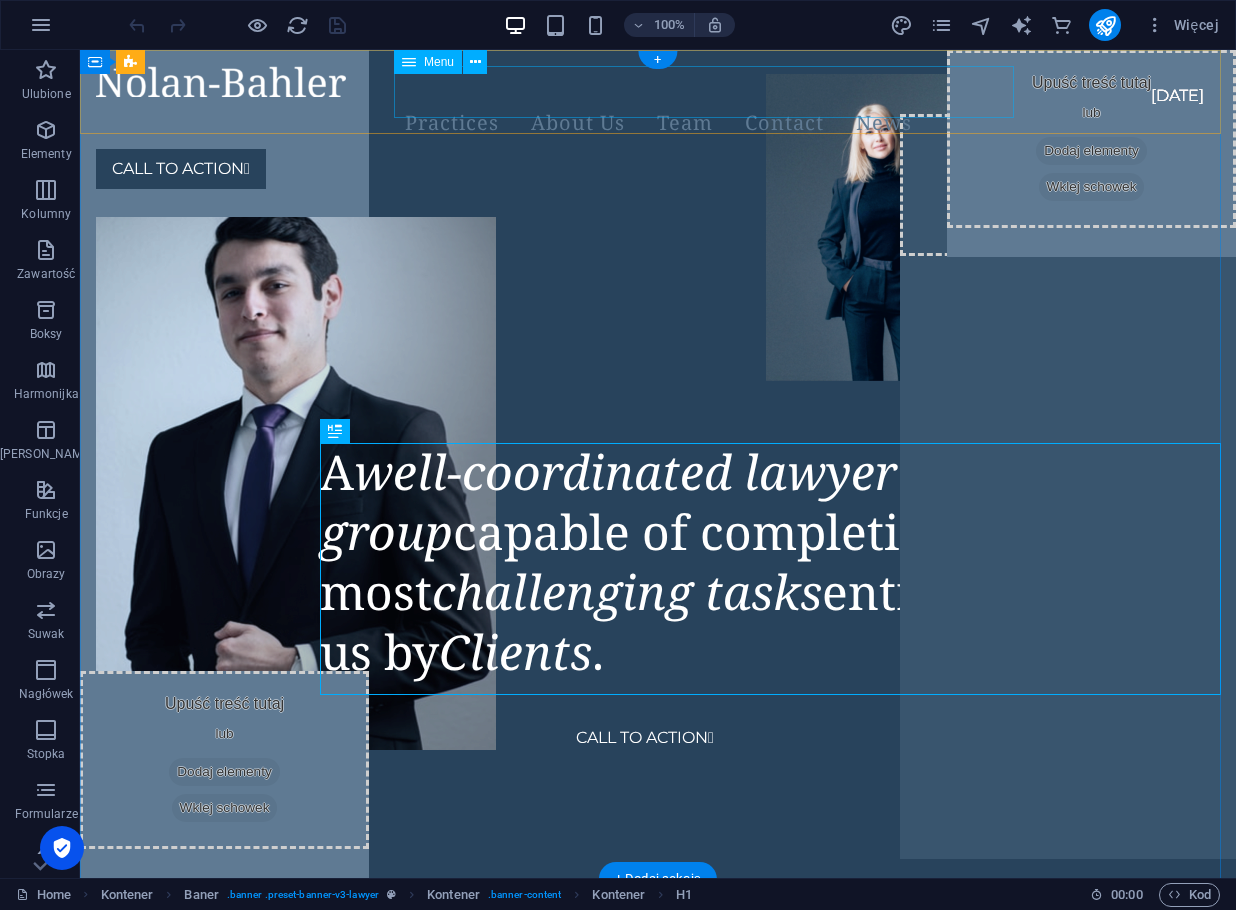 click on "Practices About Us Team Contact News" at bounding box center [658, 123] 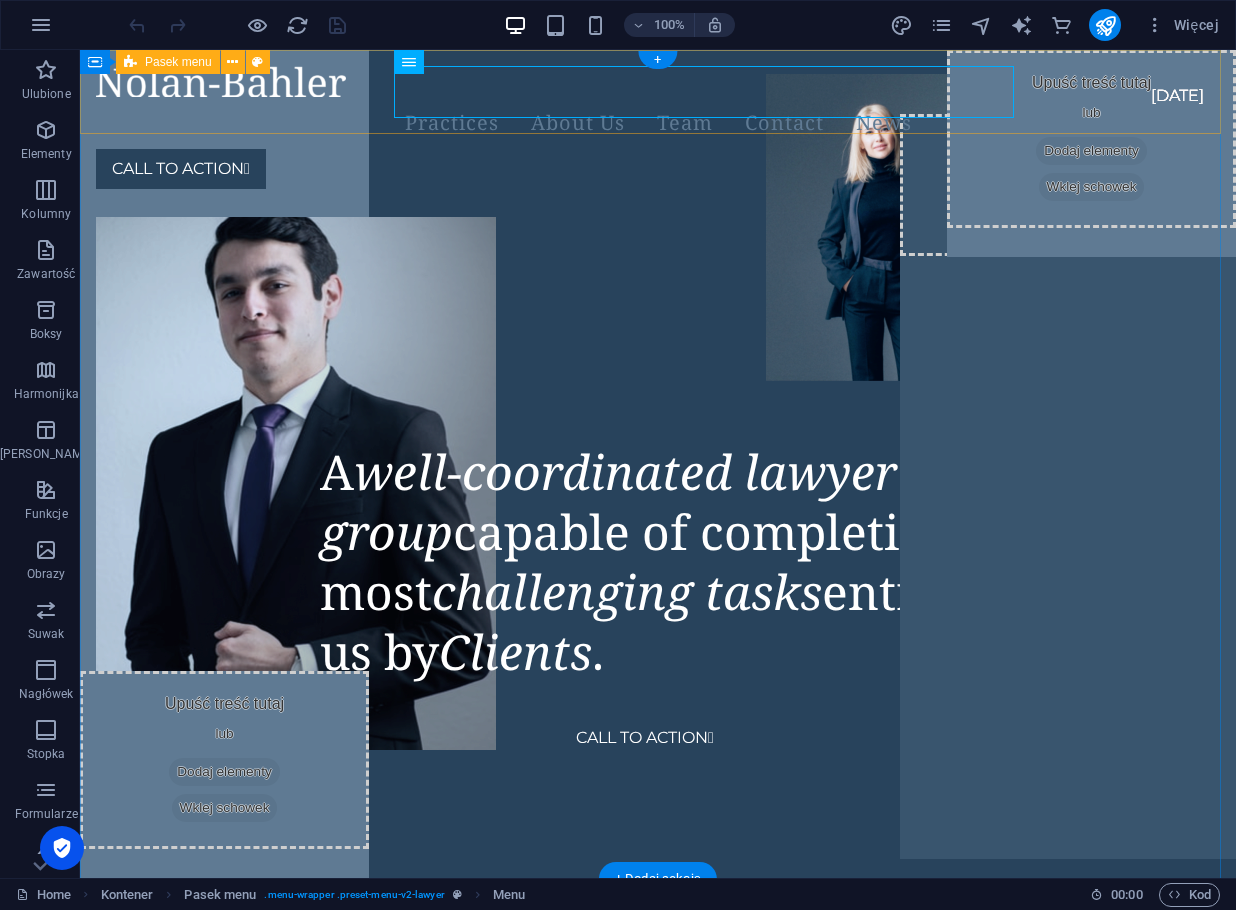 click on "Practices About Us Team Contact News CALL TO ACTION   " at bounding box center [658, 127] 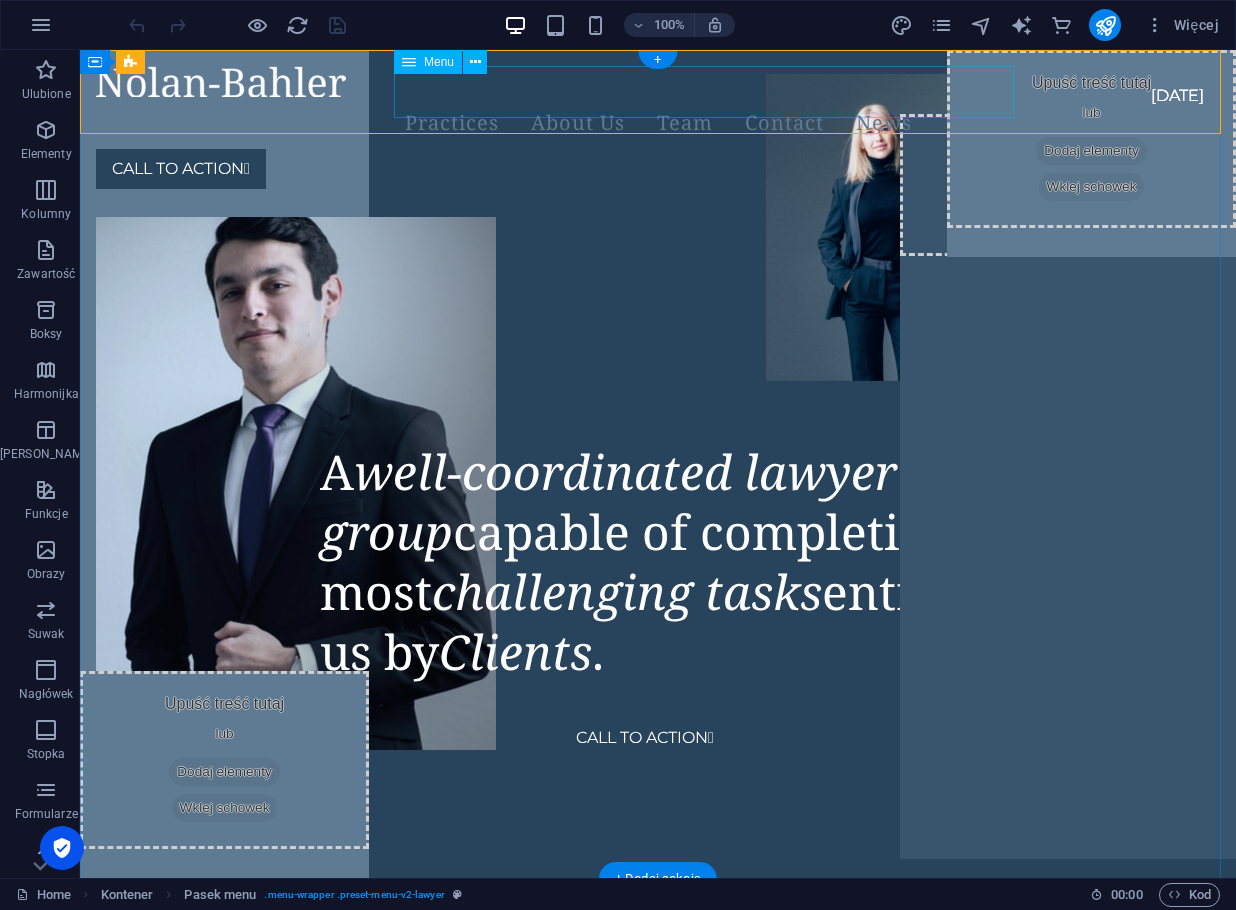 click on "Practices About Us Team Contact News" at bounding box center [658, 123] 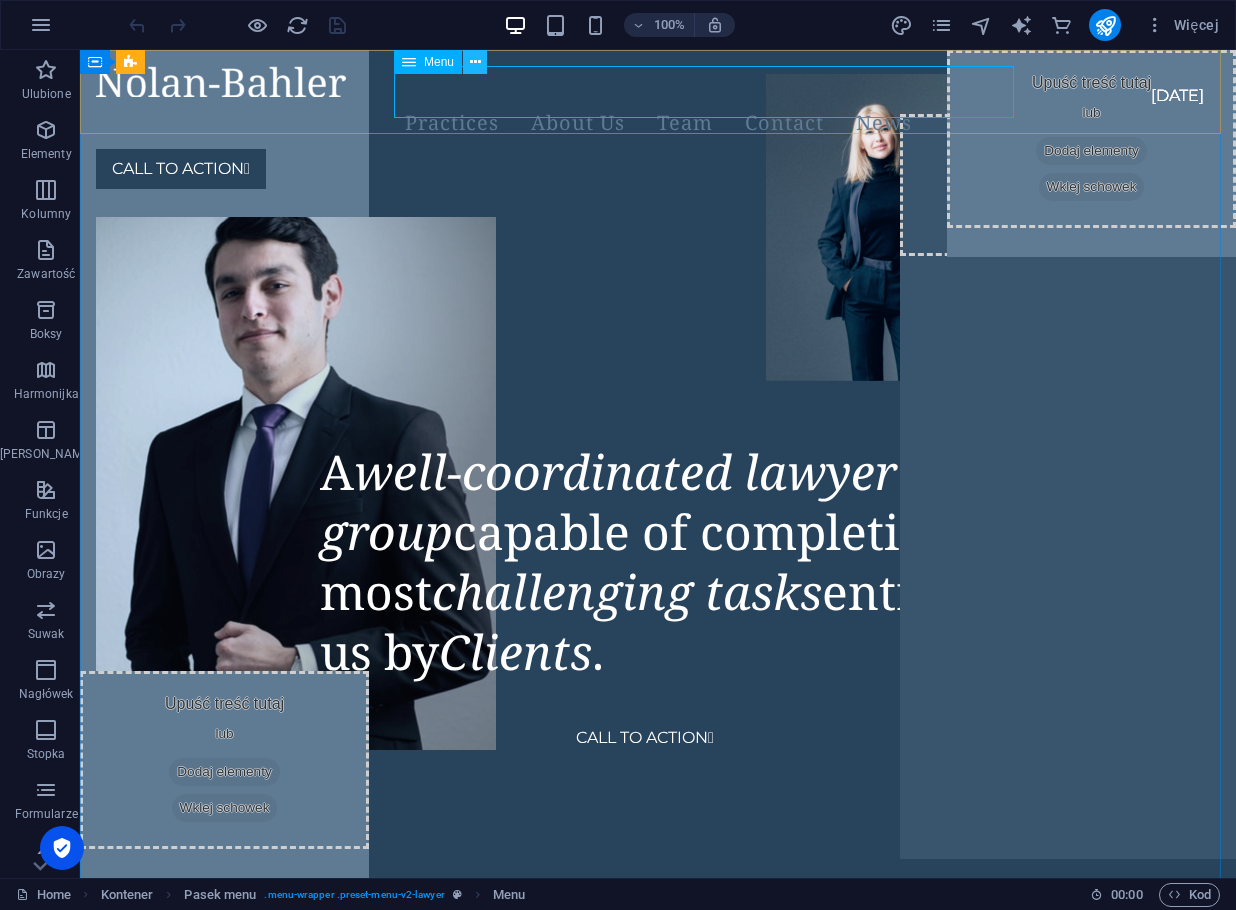 click at bounding box center [475, 62] 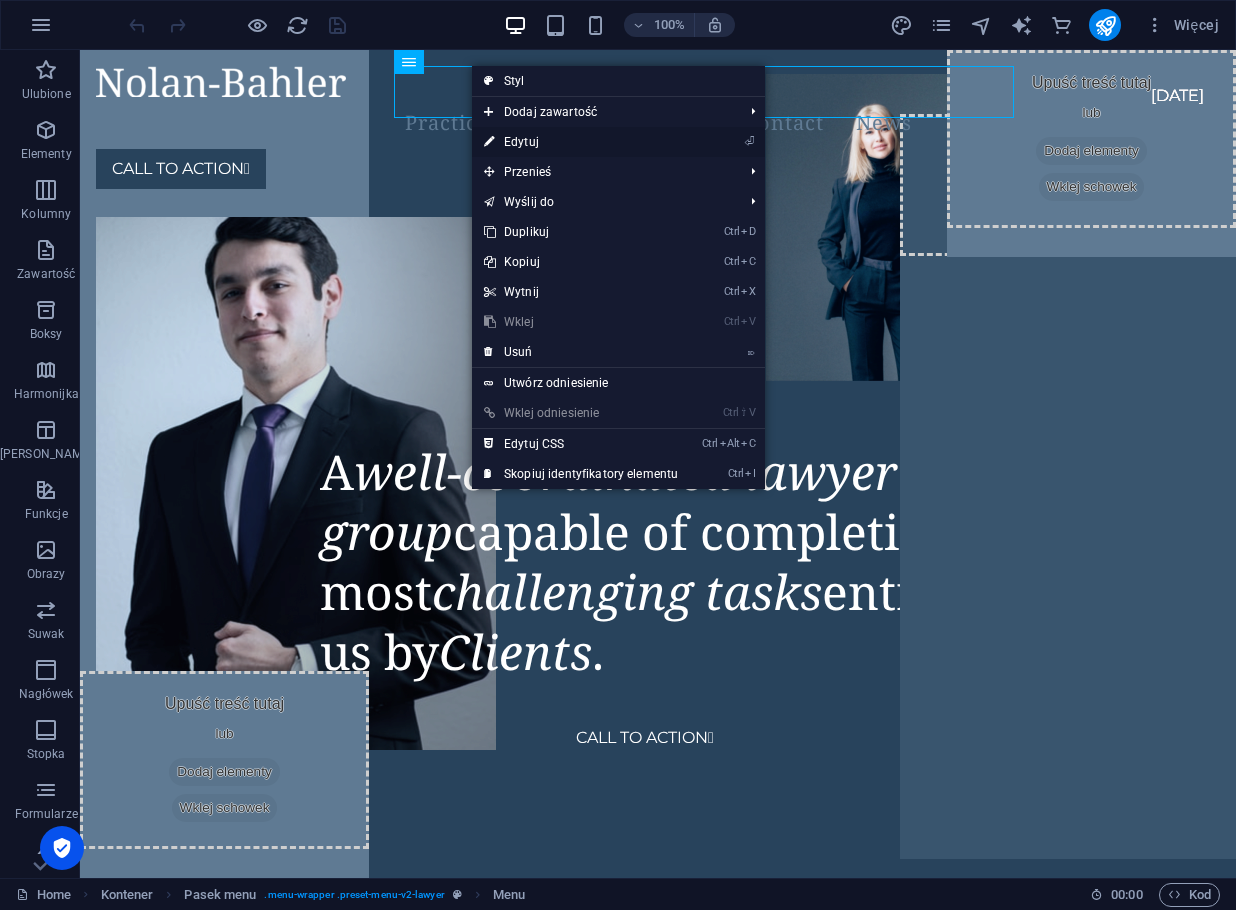 click on "⏎  Edytuj" at bounding box center (581, 142) 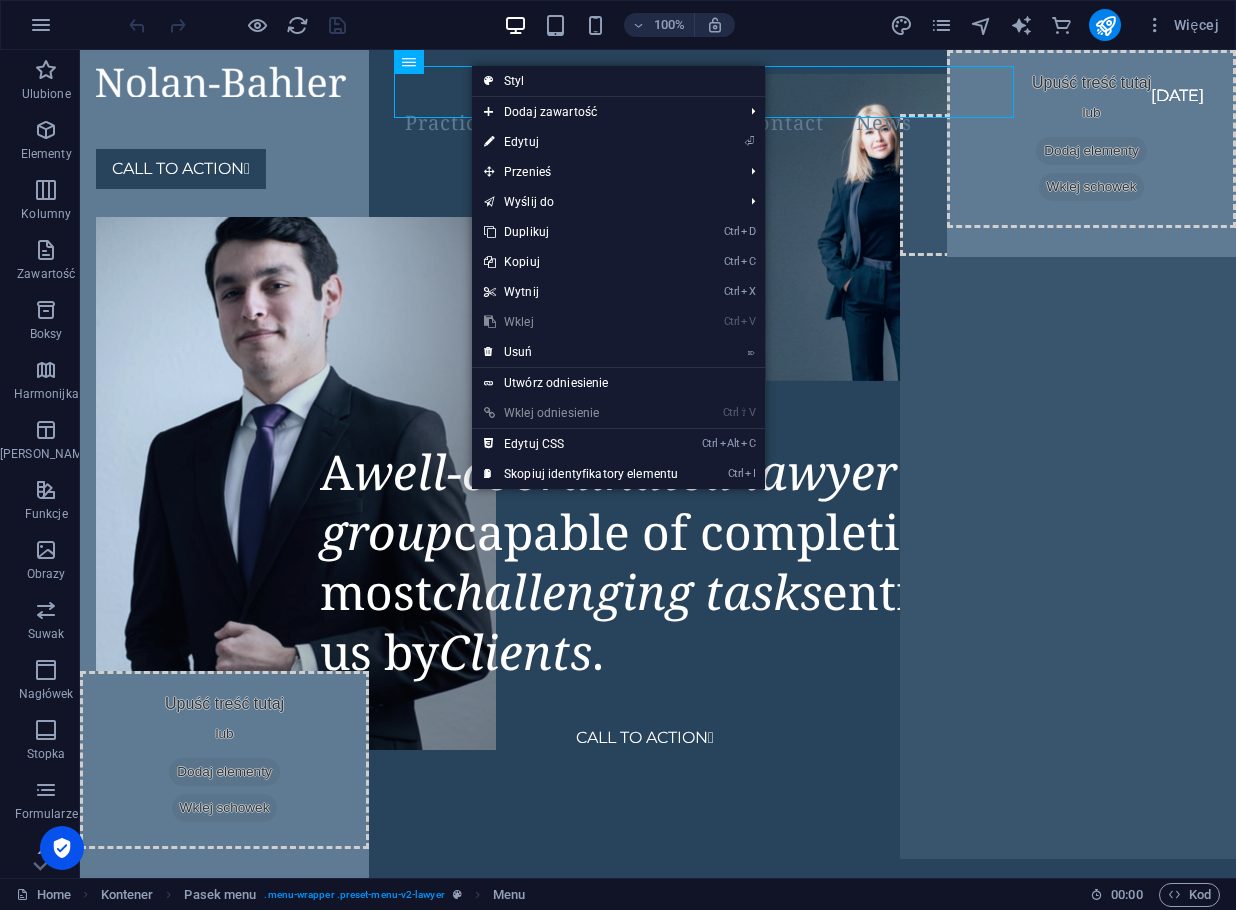 select on "1" 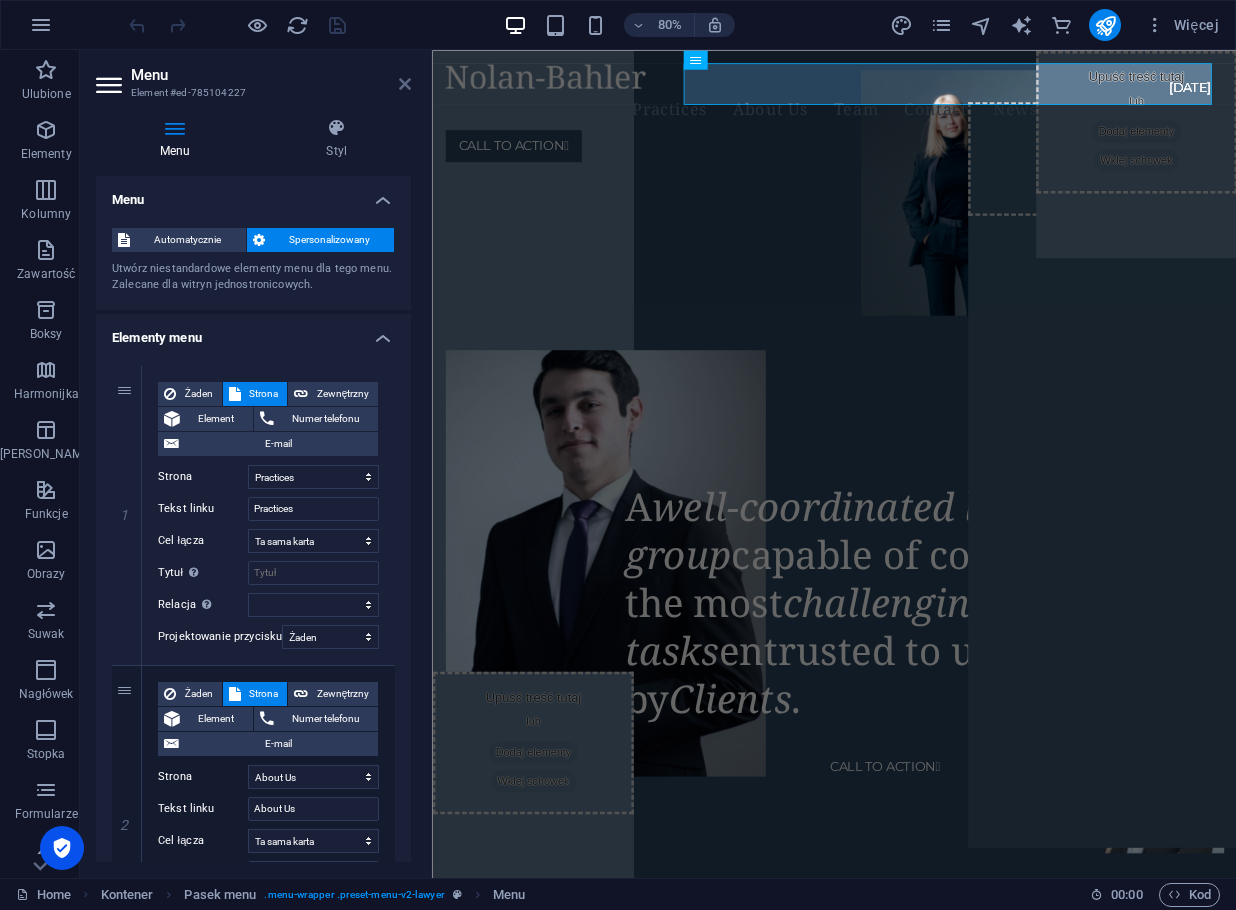 click at bounding box center (405, 84) 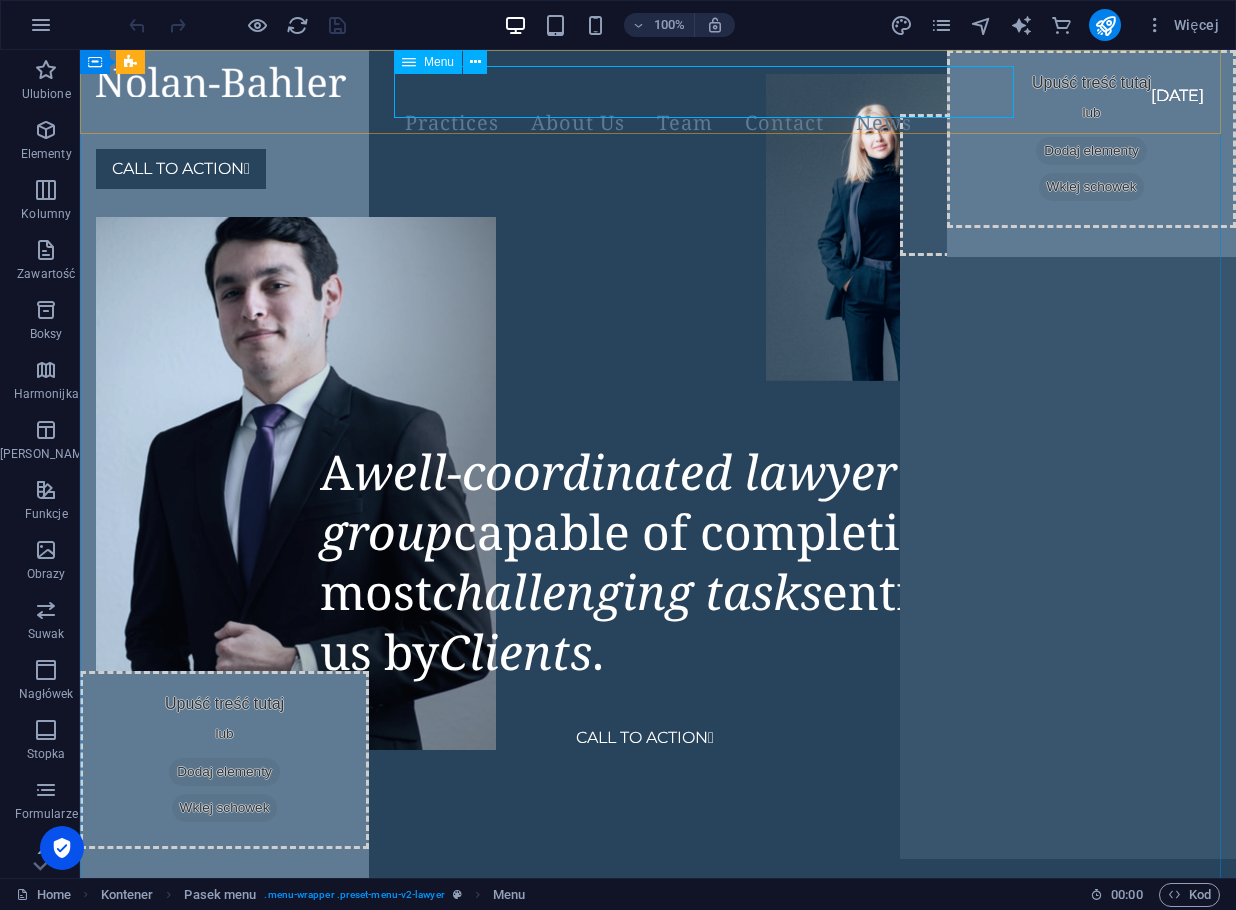 click on "Menu" at bounding box center (439, 62) 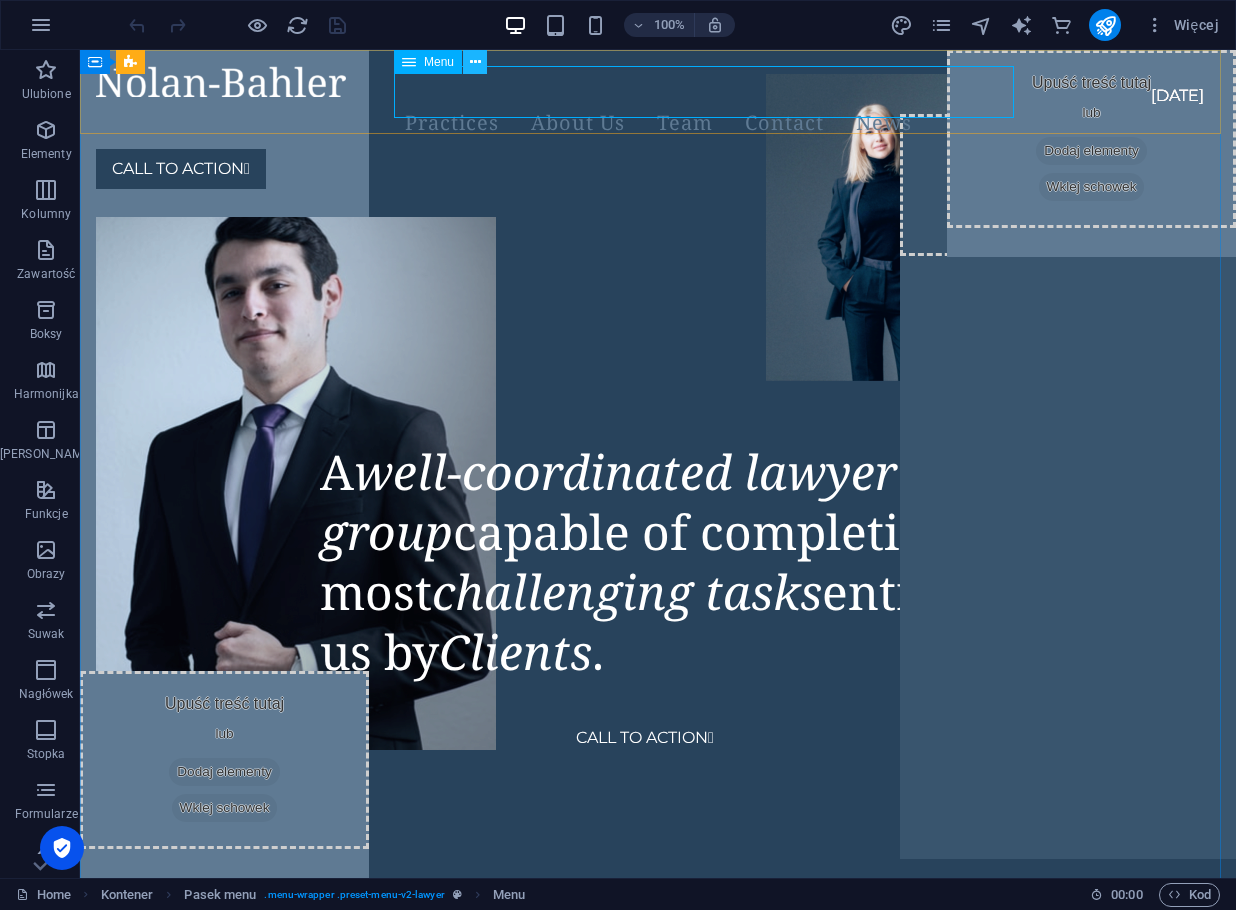 click at bounding box center [475, 62] 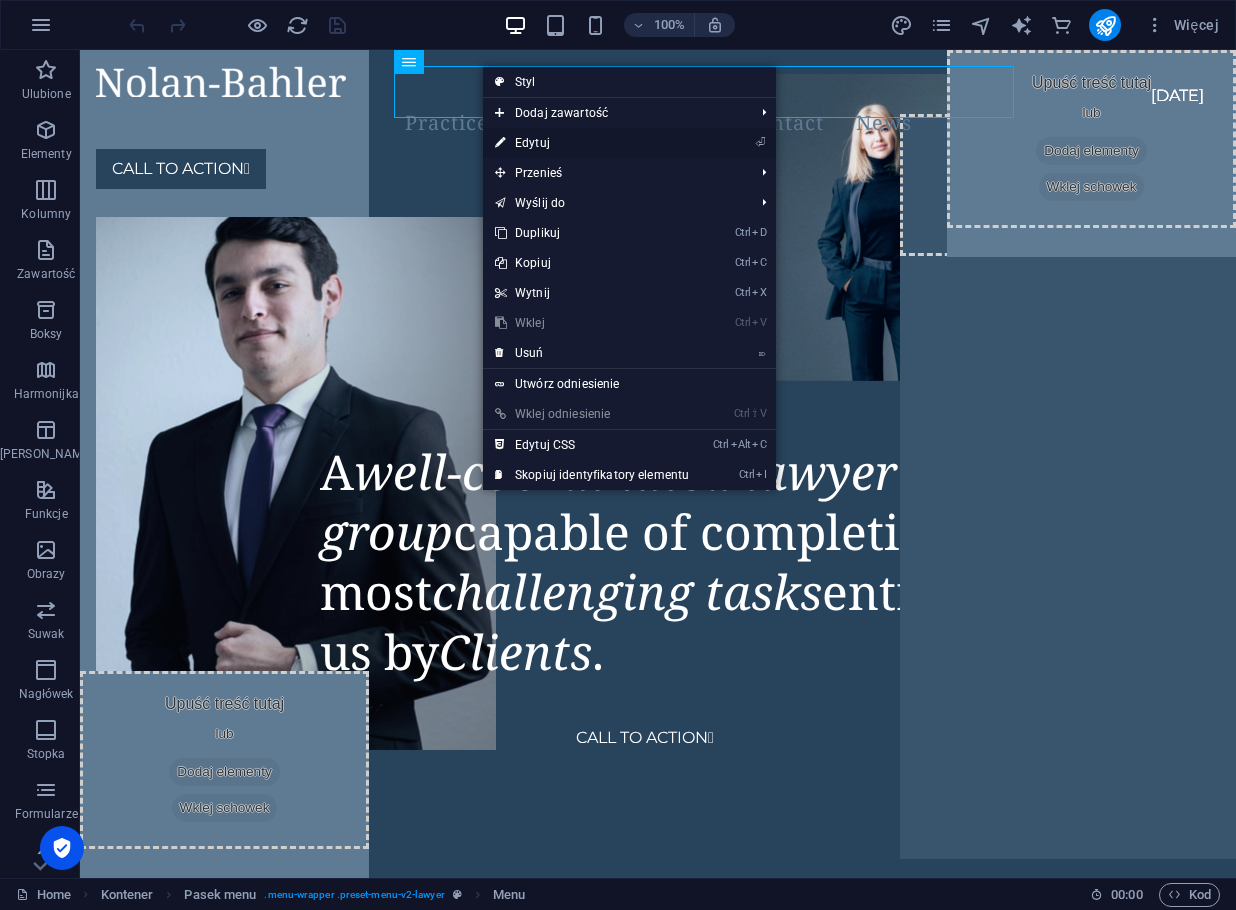 click on "⏎  Edytuj" at bounding box center [592, 143] 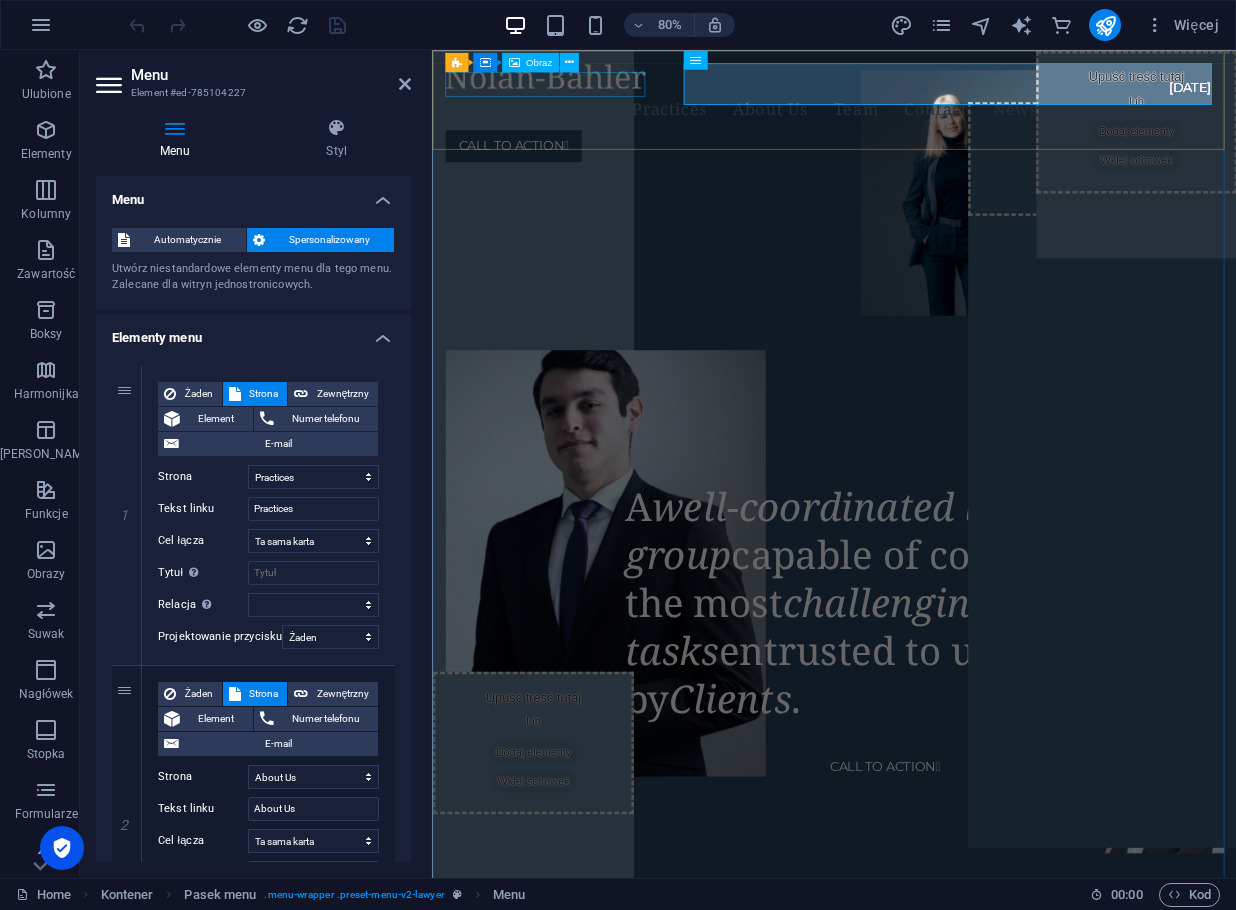 click at bounding box center [910, 81] 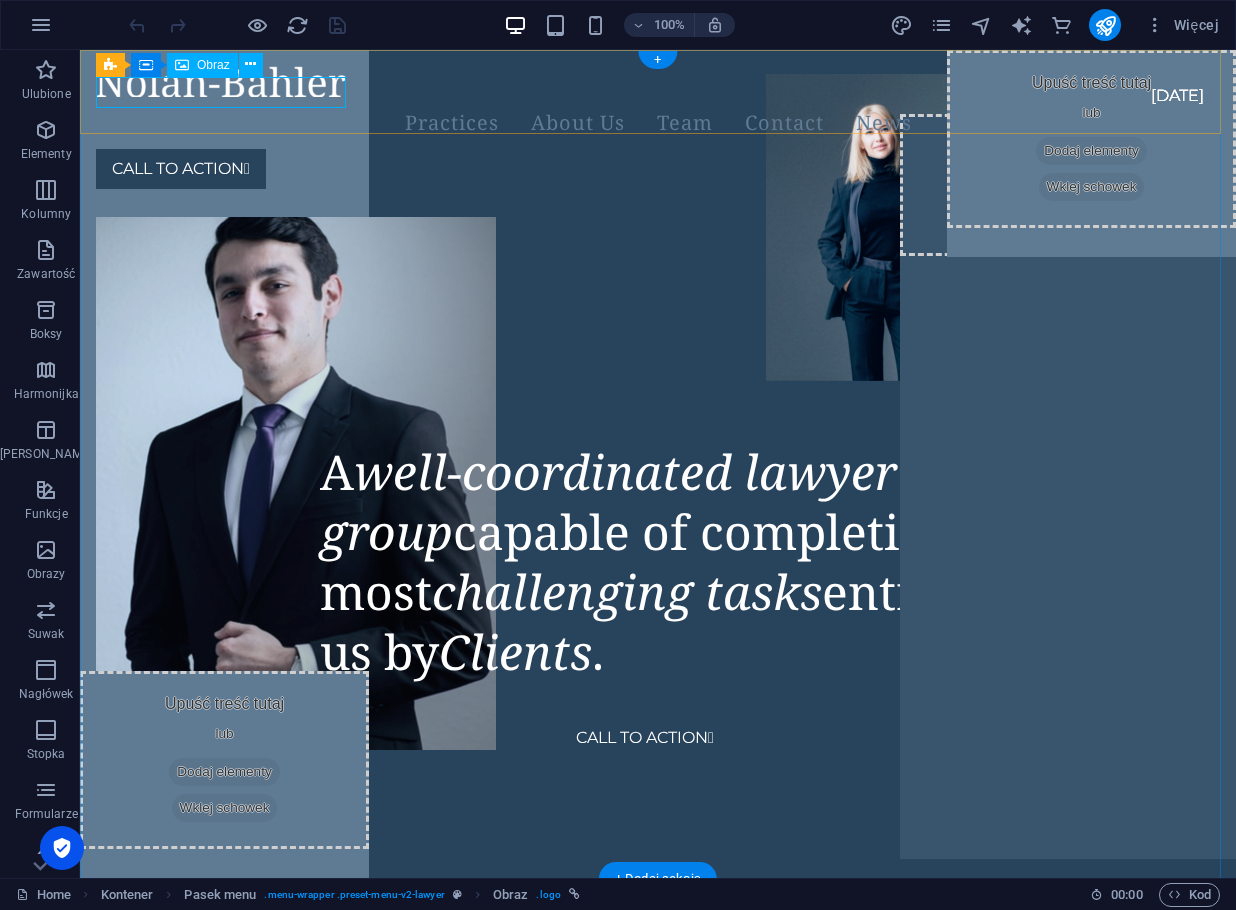 click at bounding box center [634, 81] 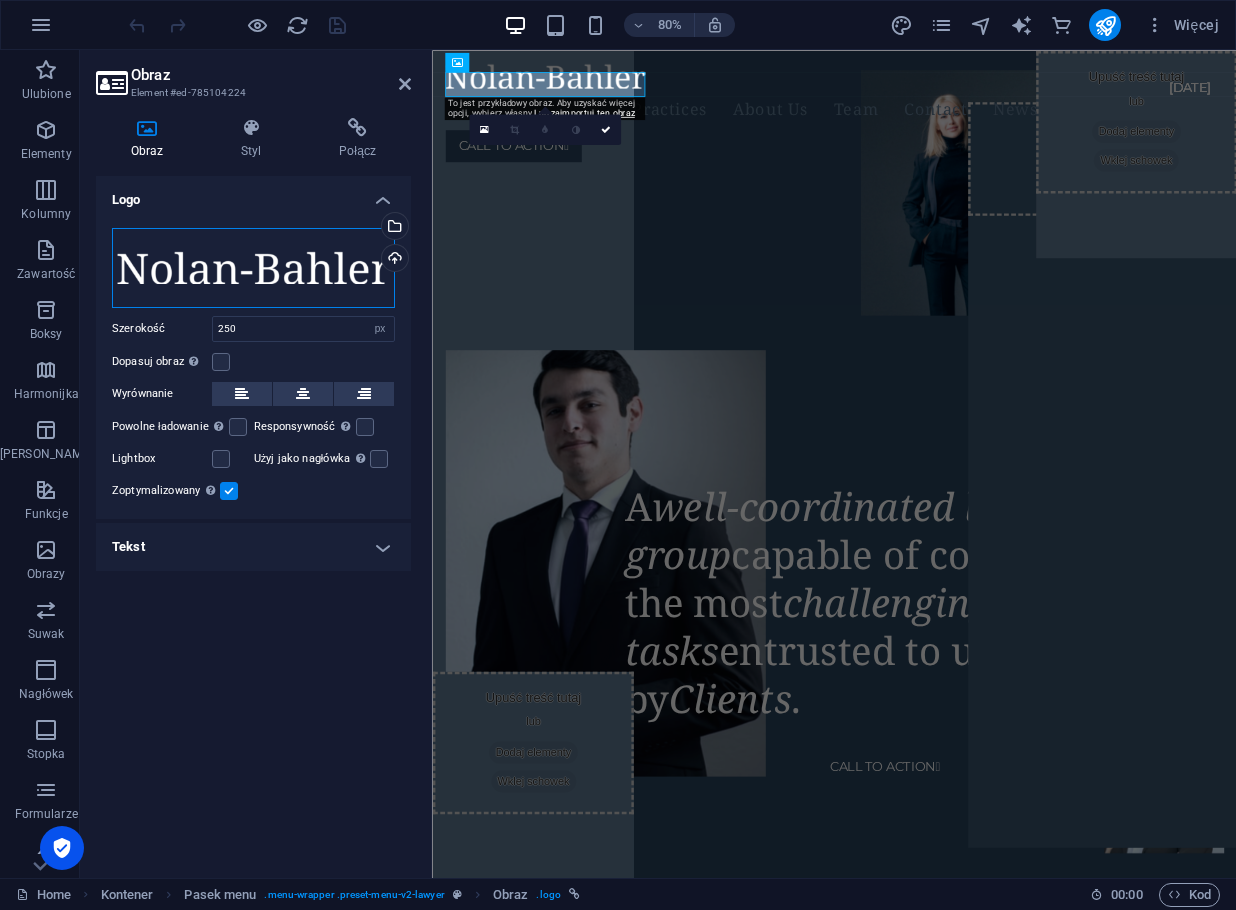 click on "Przeciągnij pliki tutaj, kliknij, aby wybrać pliki lub wybierz pliki z Plików lub naszych bezpłatnych zdjęć i filmów" at bounding box center (253, 268) 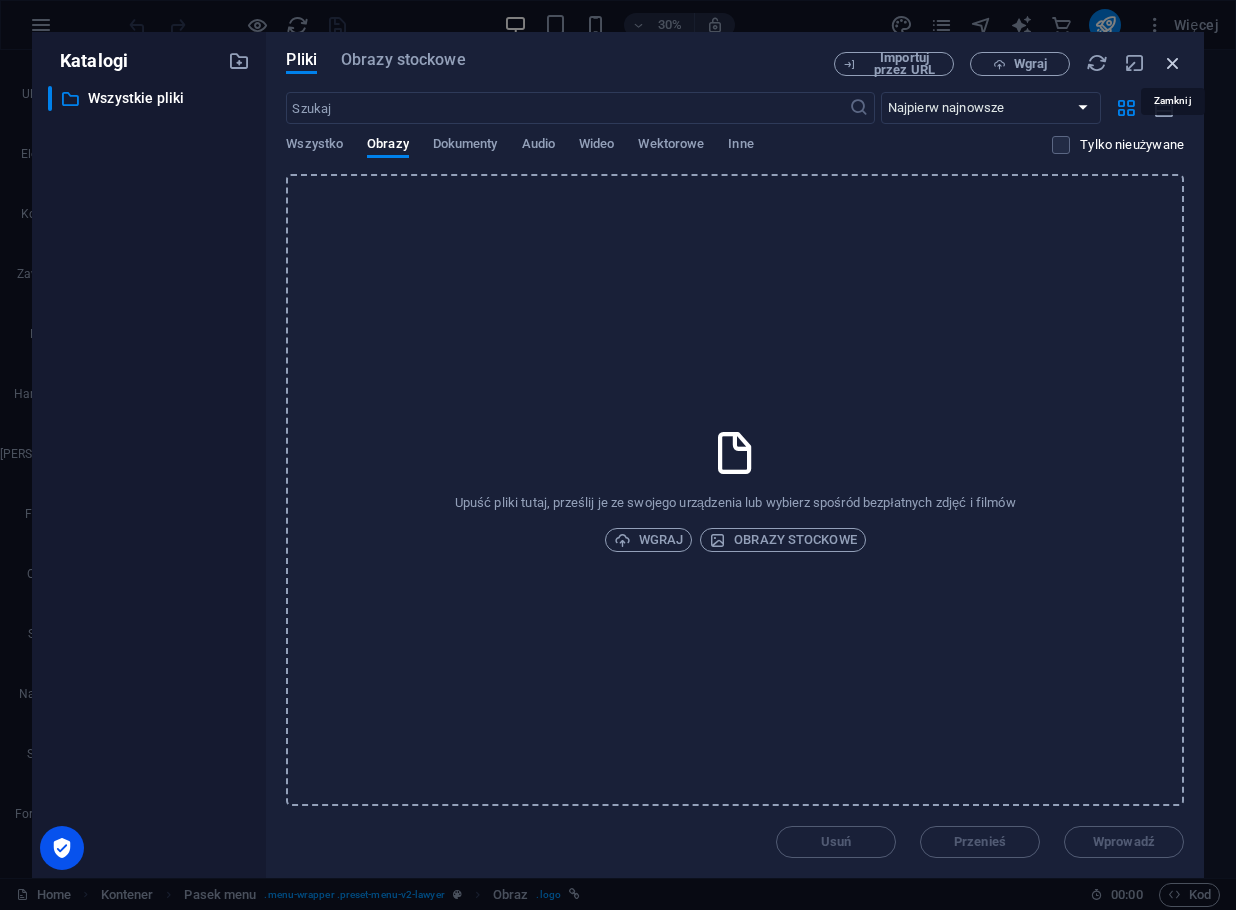drag, startPoint x: 1170, startPoint y: 62, endPoint x: 802, endPoint y: 75, distance: 368.22955 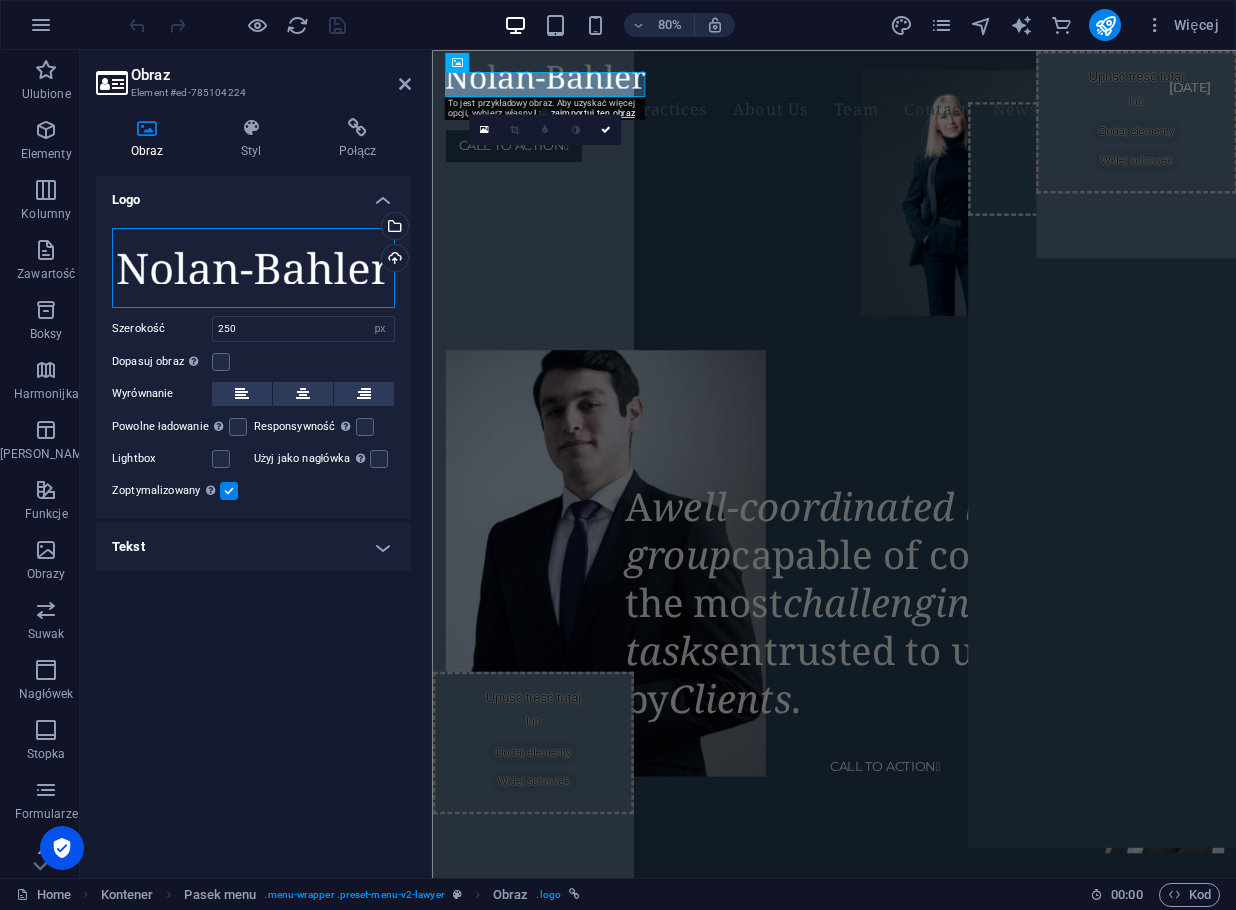 click on "Przeciągnij pliki tutaj, kliknij, aby wybrać pliki lub wybierz pliki z Plików lub naszych bezpłatnych zdjęć i filmów" at bounding box center [253, 268] 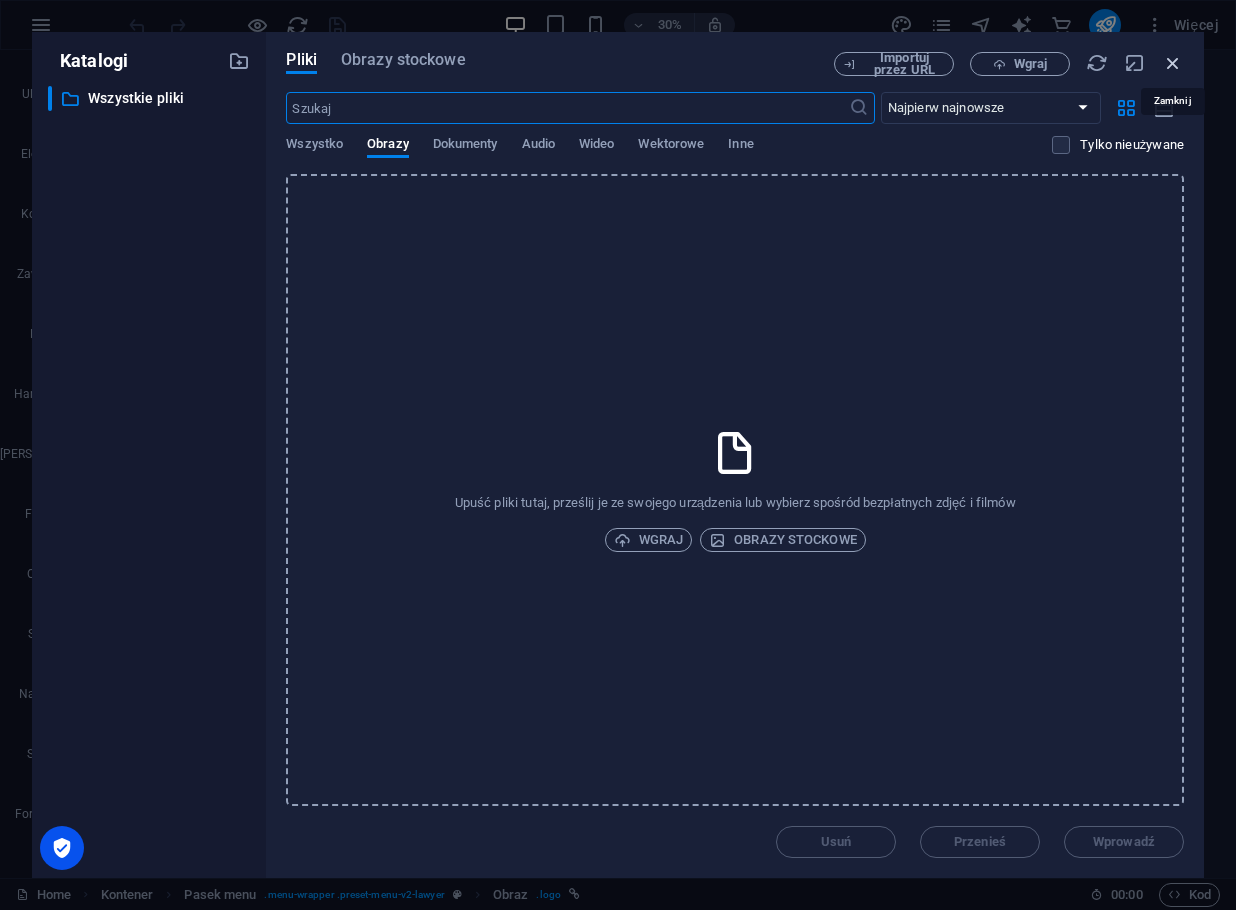 click at bounding box center (1173, 63) 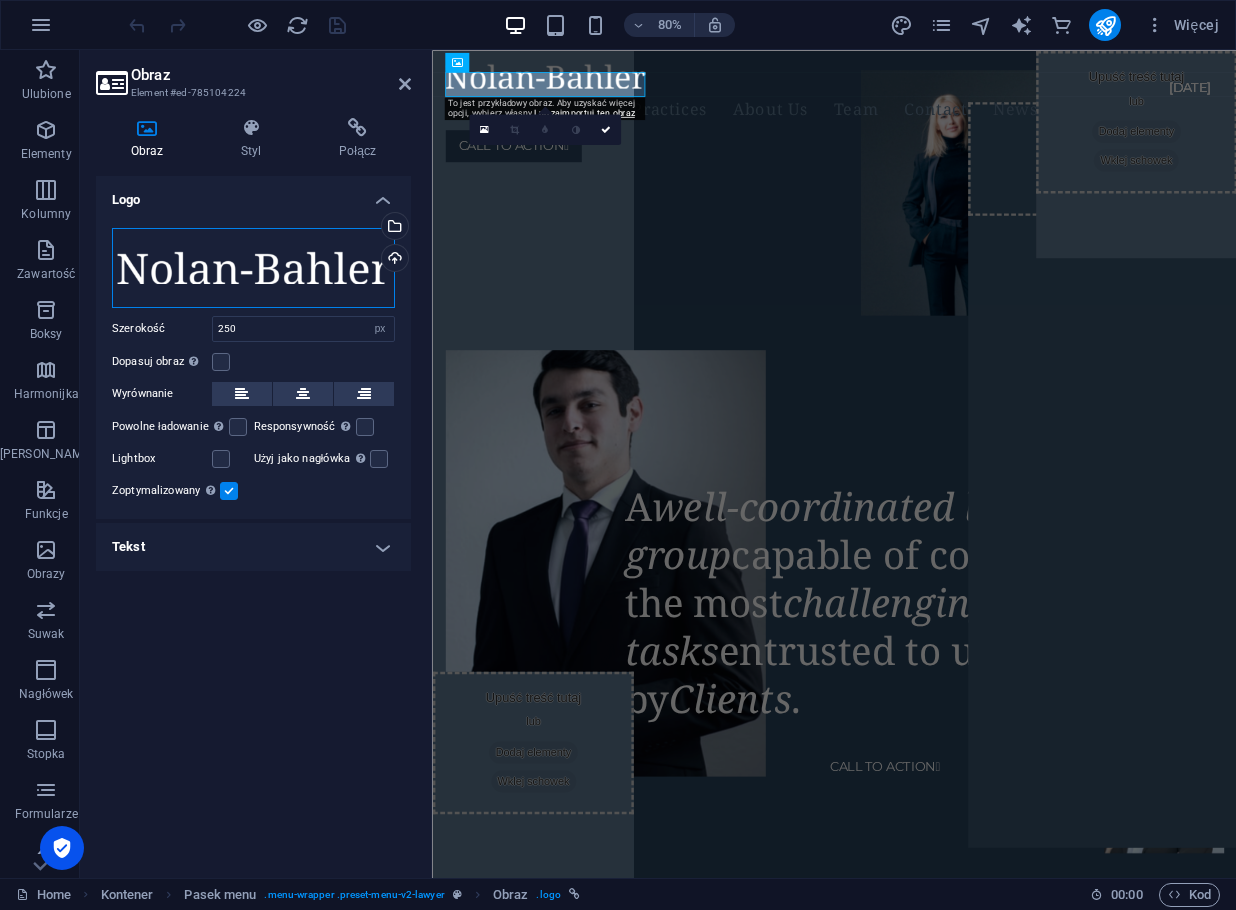 drag, startPoint x: 128, startPoint y: 289, endPoint x: 302, endPoint y: 303, distance: 174.56232 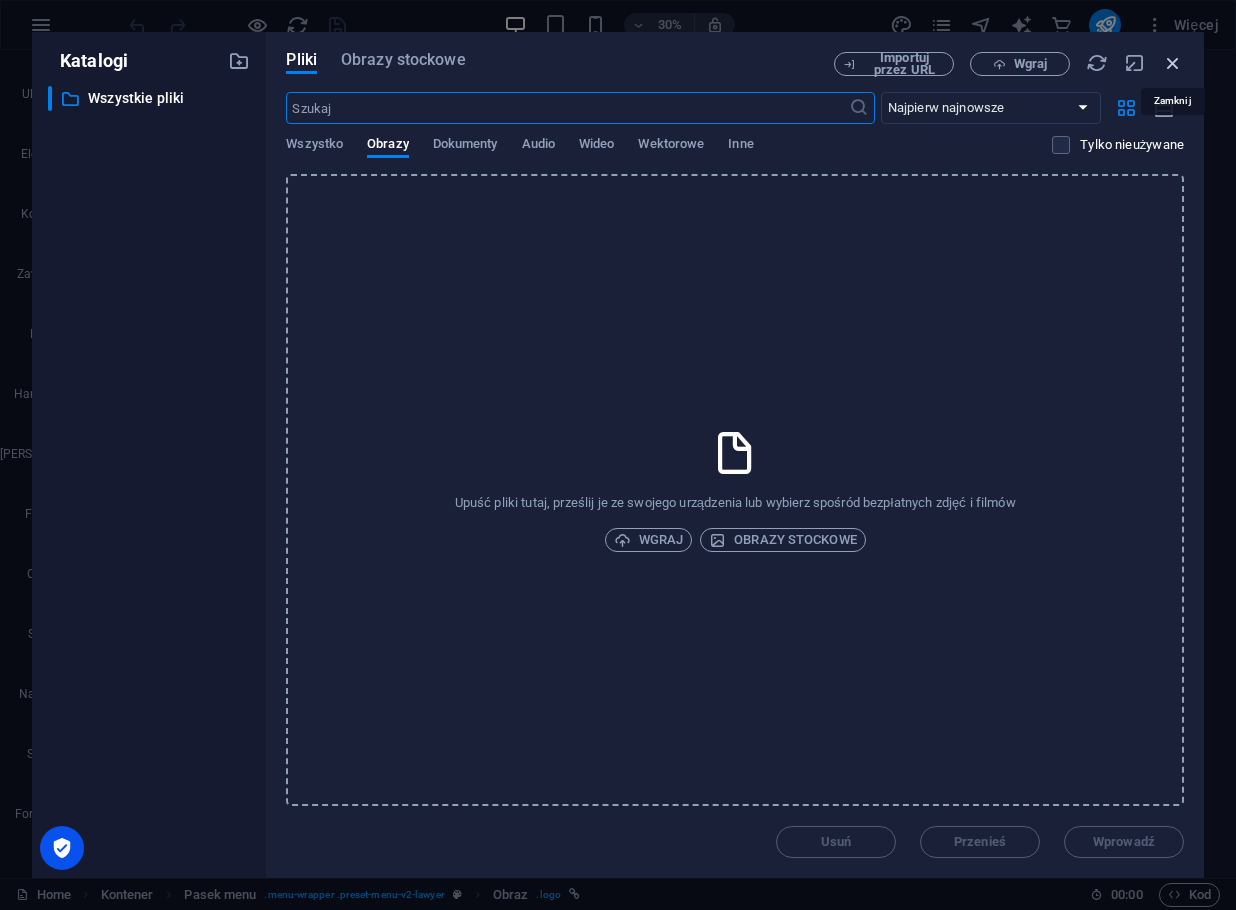 click at bounding box center [1173, 63] 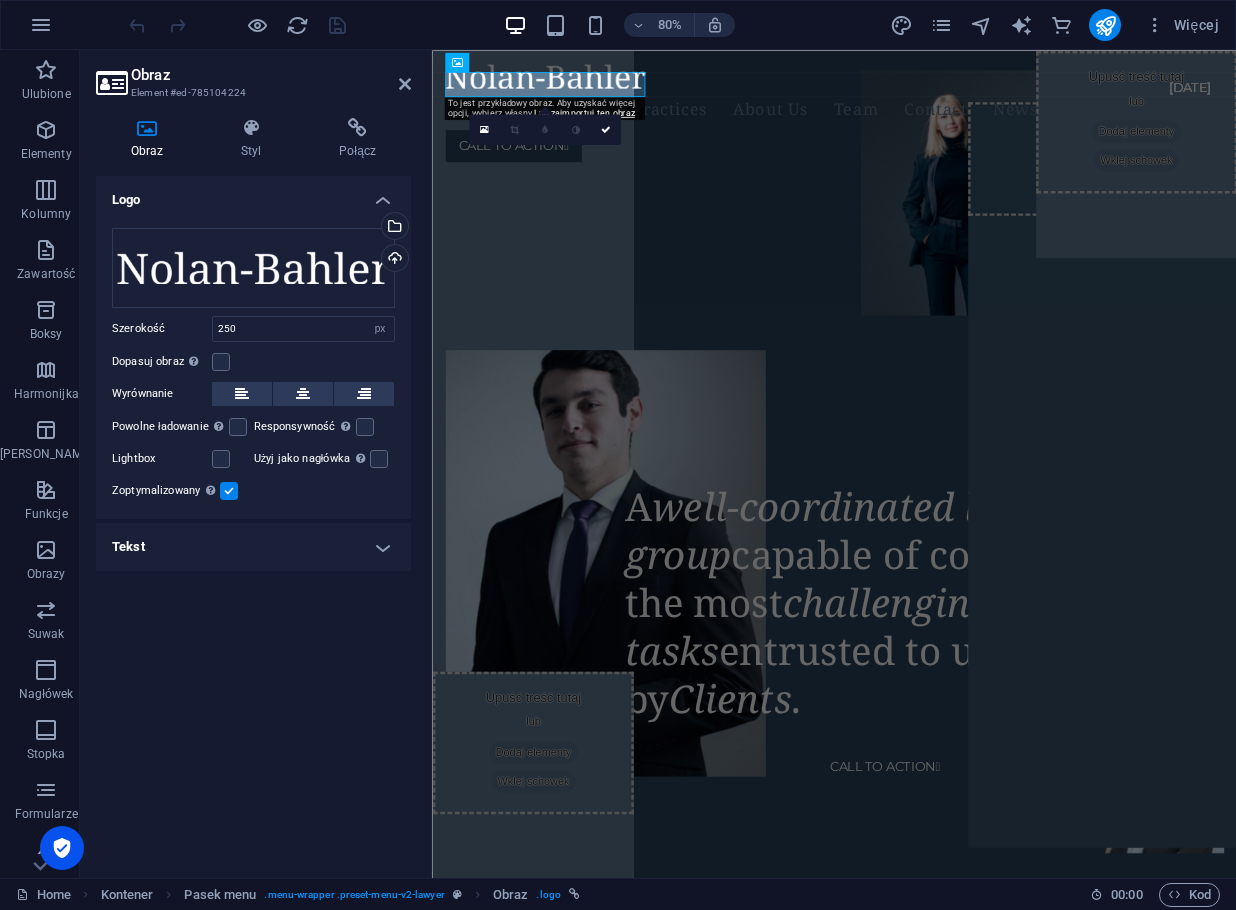 click on "Tekst" at bounding box center [253, 547] 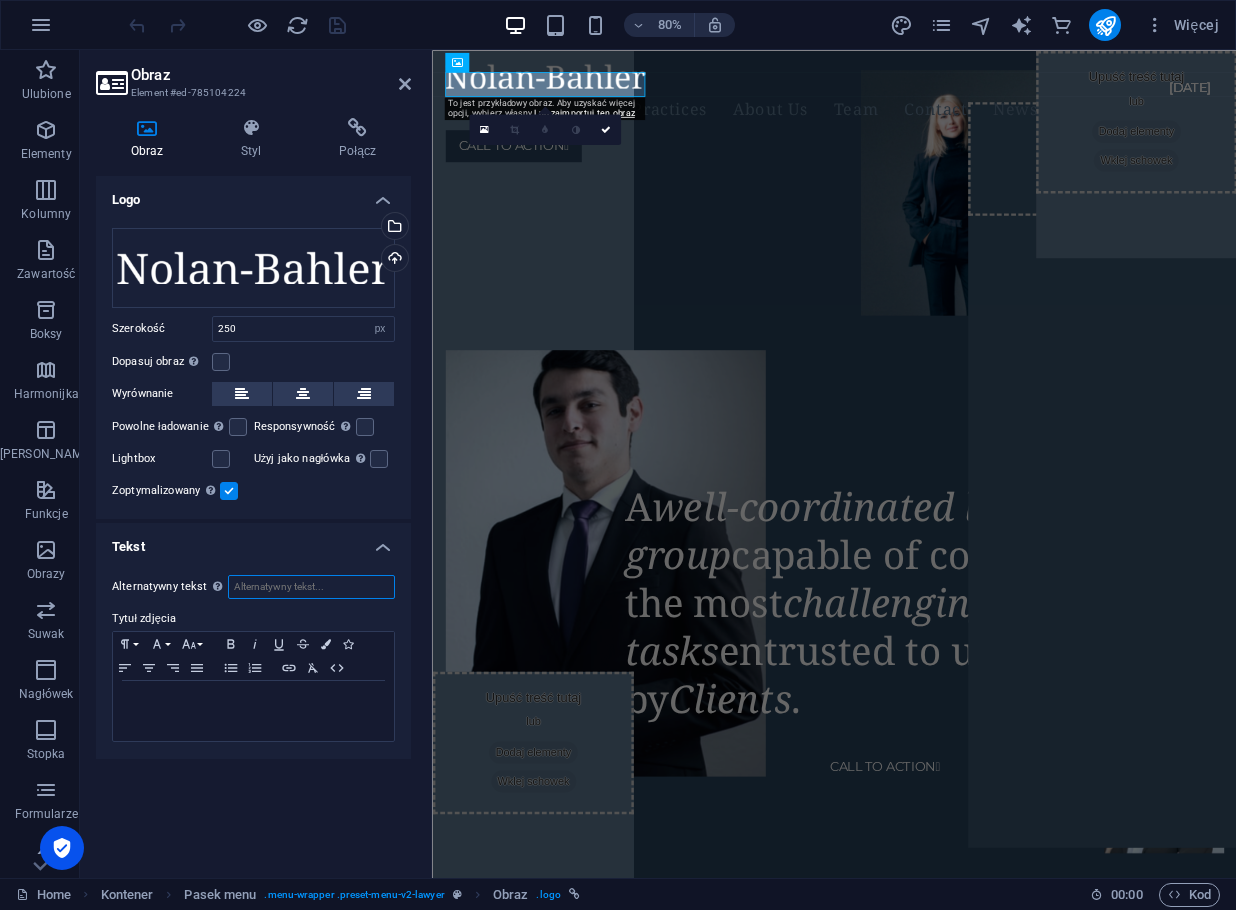 click on "Alternatywny tekst Tekst alternatywny jest używany przez urządzenia, które nie mogą wyświetlać obrazów (np. wyszukiwarki obrazów) i powinien być dodany do każdego obrazu, aby poprawić dostępność strony." at bounding box center [311, 587] 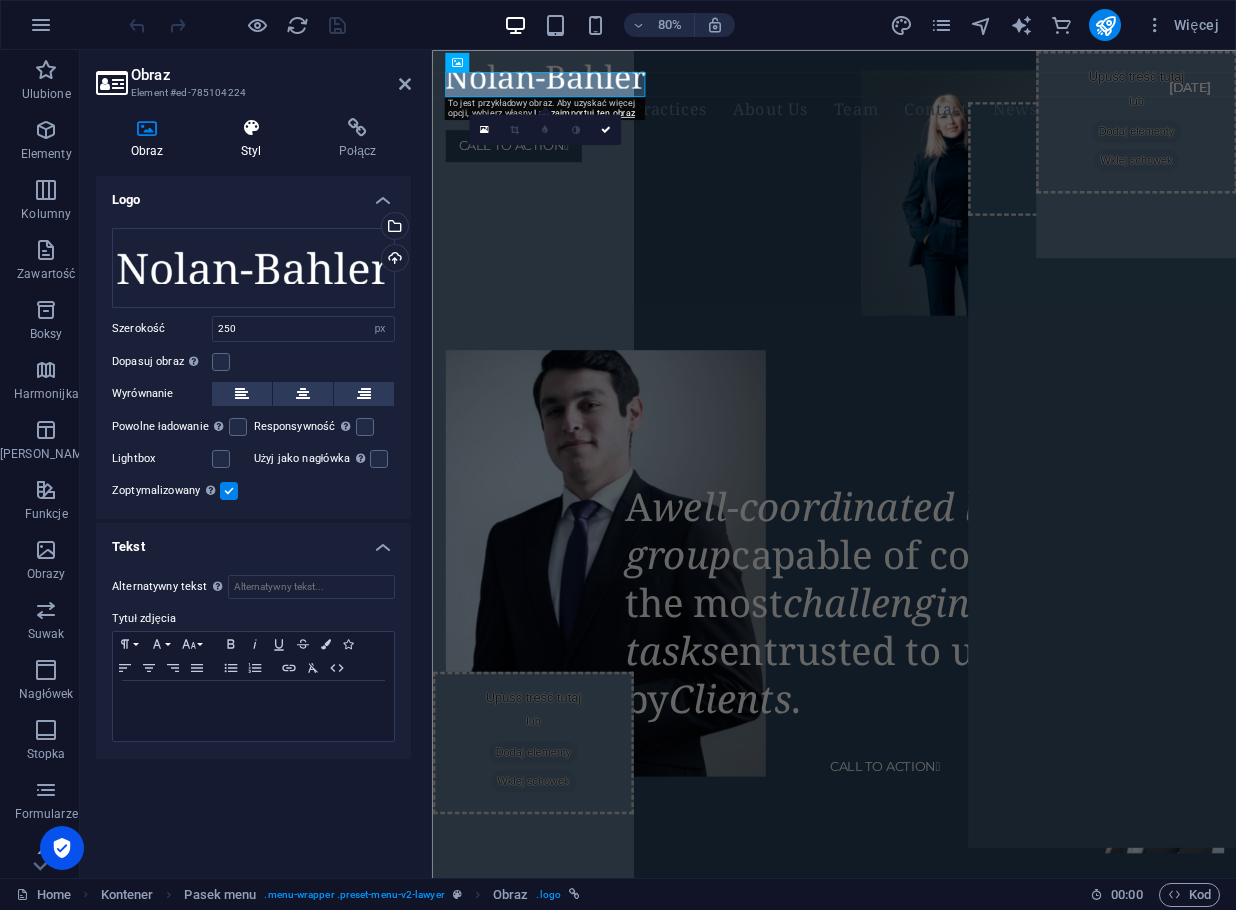 click on "Styl" at bounding box center [255, 139] 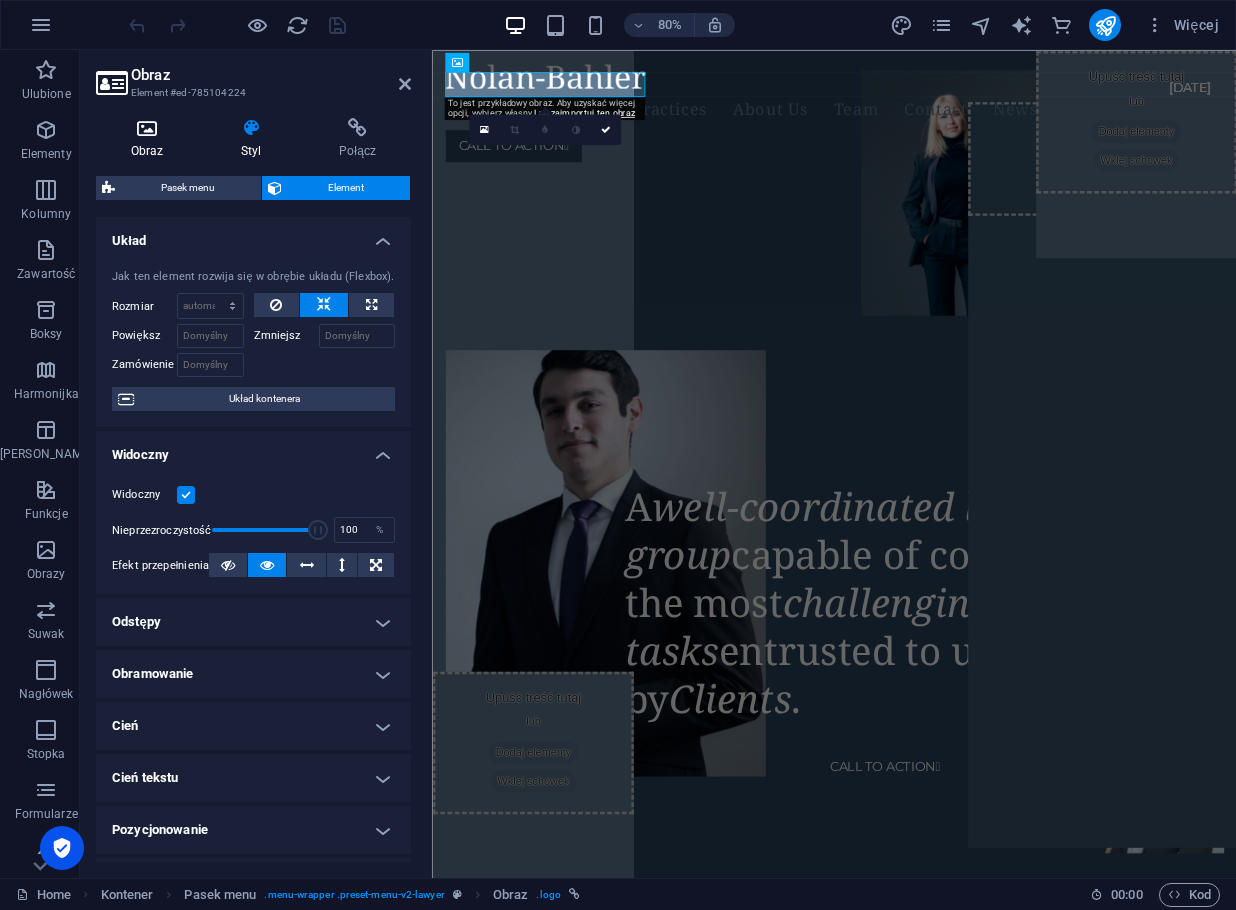 click at bounding box center [147, 128] 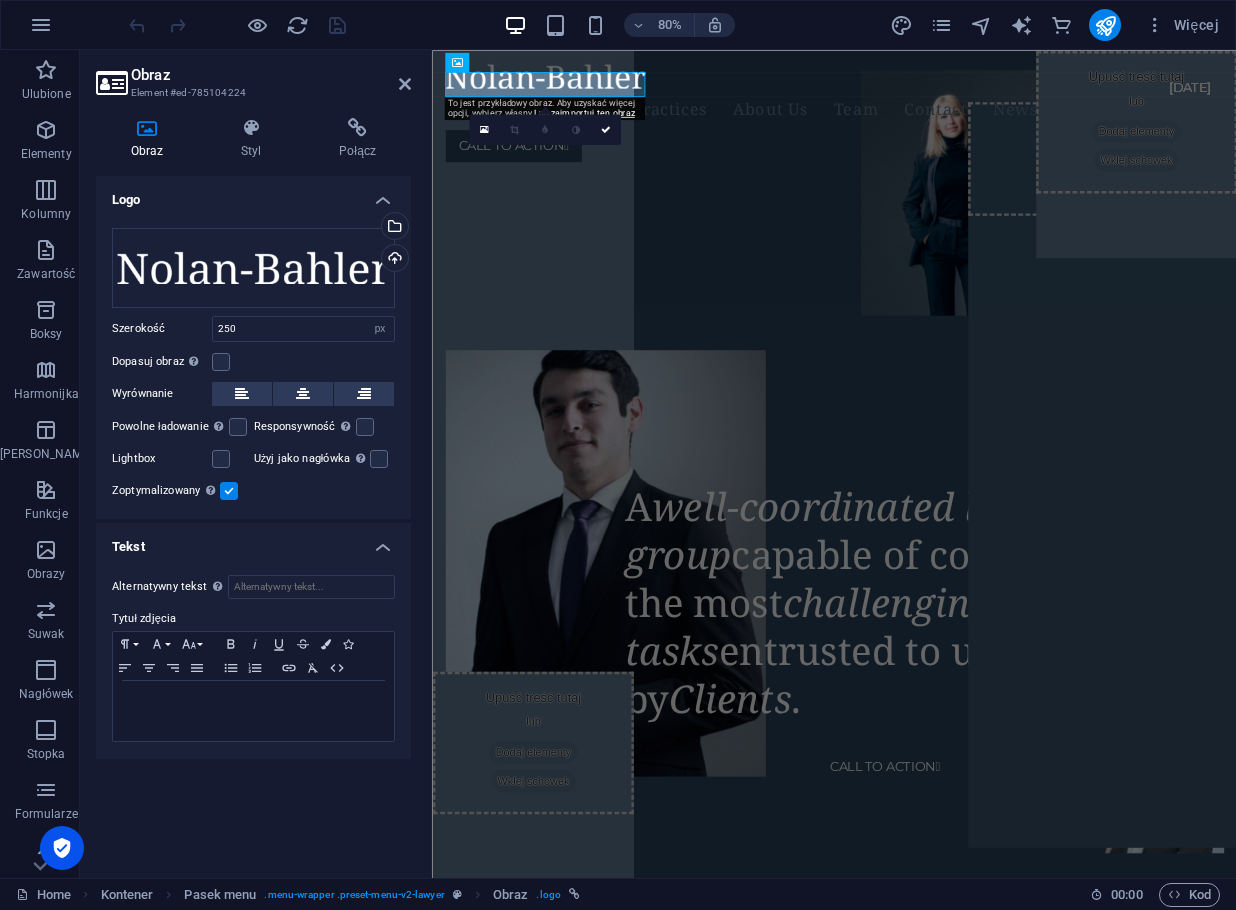 click on "To jest przykładowy obraz. Aby uzyskać więcej opcji, wybierz własny.  Lub zaimportuj ten obraz" at bounding box center [544, 108] 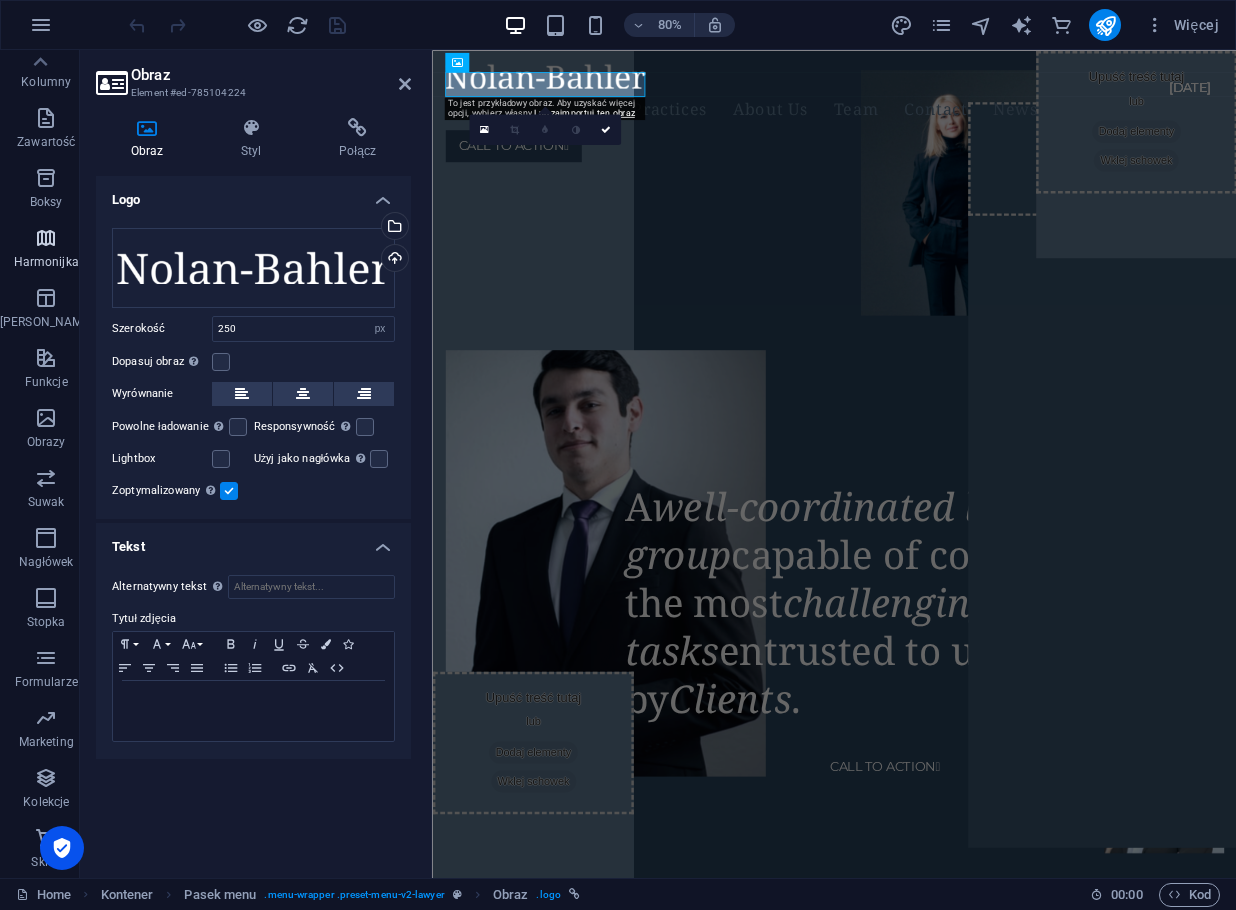scroll, scrollTop: 0, scrollLeft: 0, axis: both 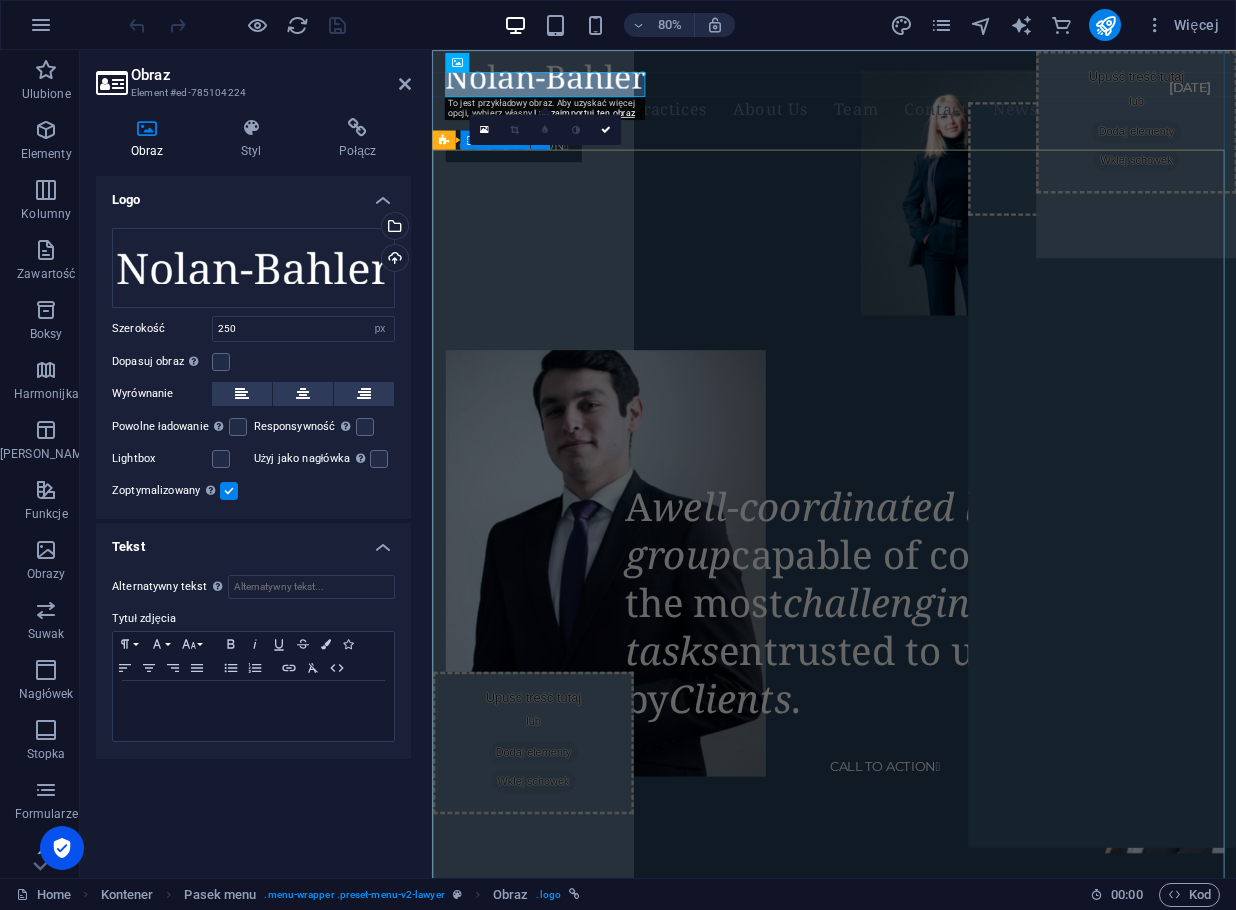 click on "A  well-coordinated lawyer group  capable of completing the most  challenging tasks  entrusted to us by  Clients . CALL TO ACTION   " at bounding box center (934, 301) 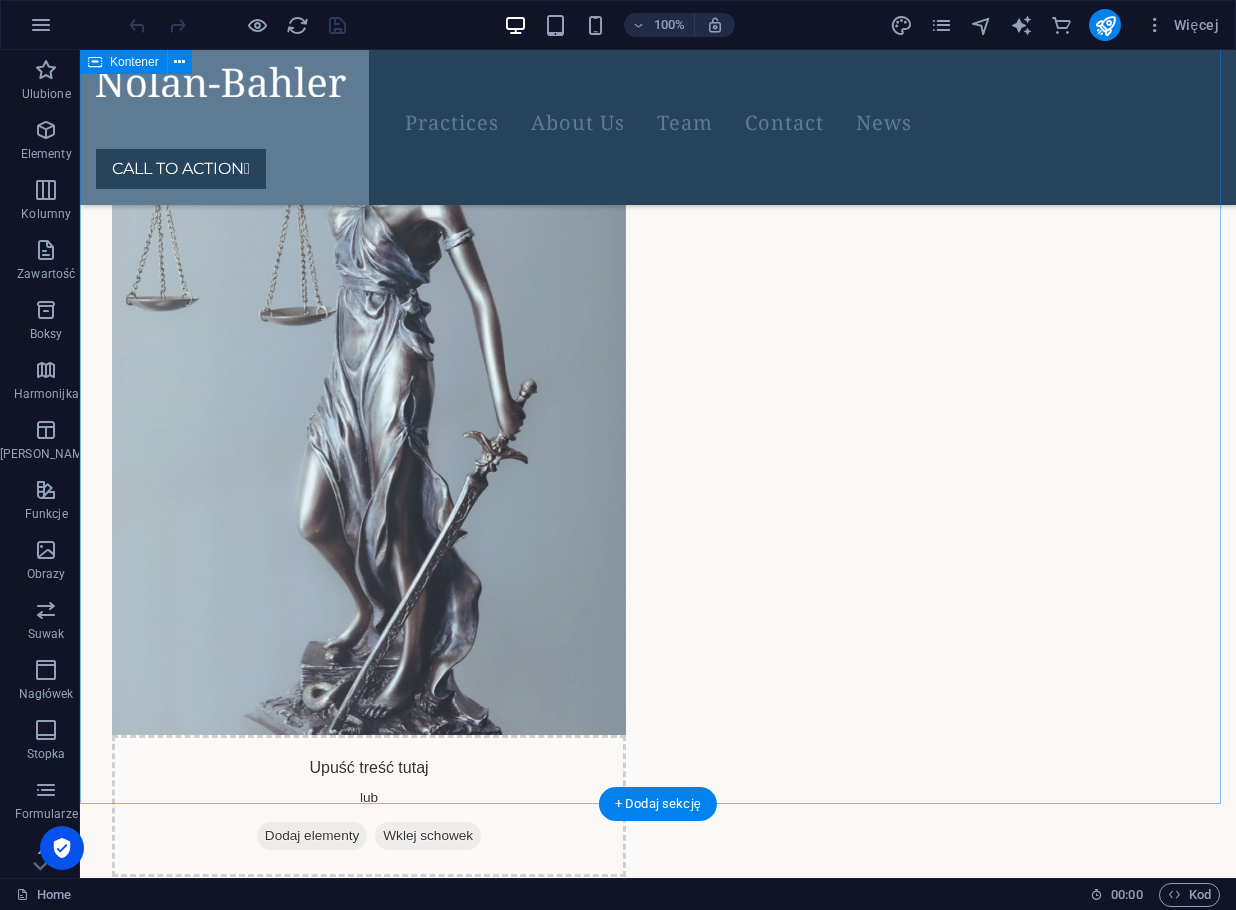 scroll, scrollTop: 7799, scrollLeft: 0, axis: vertical 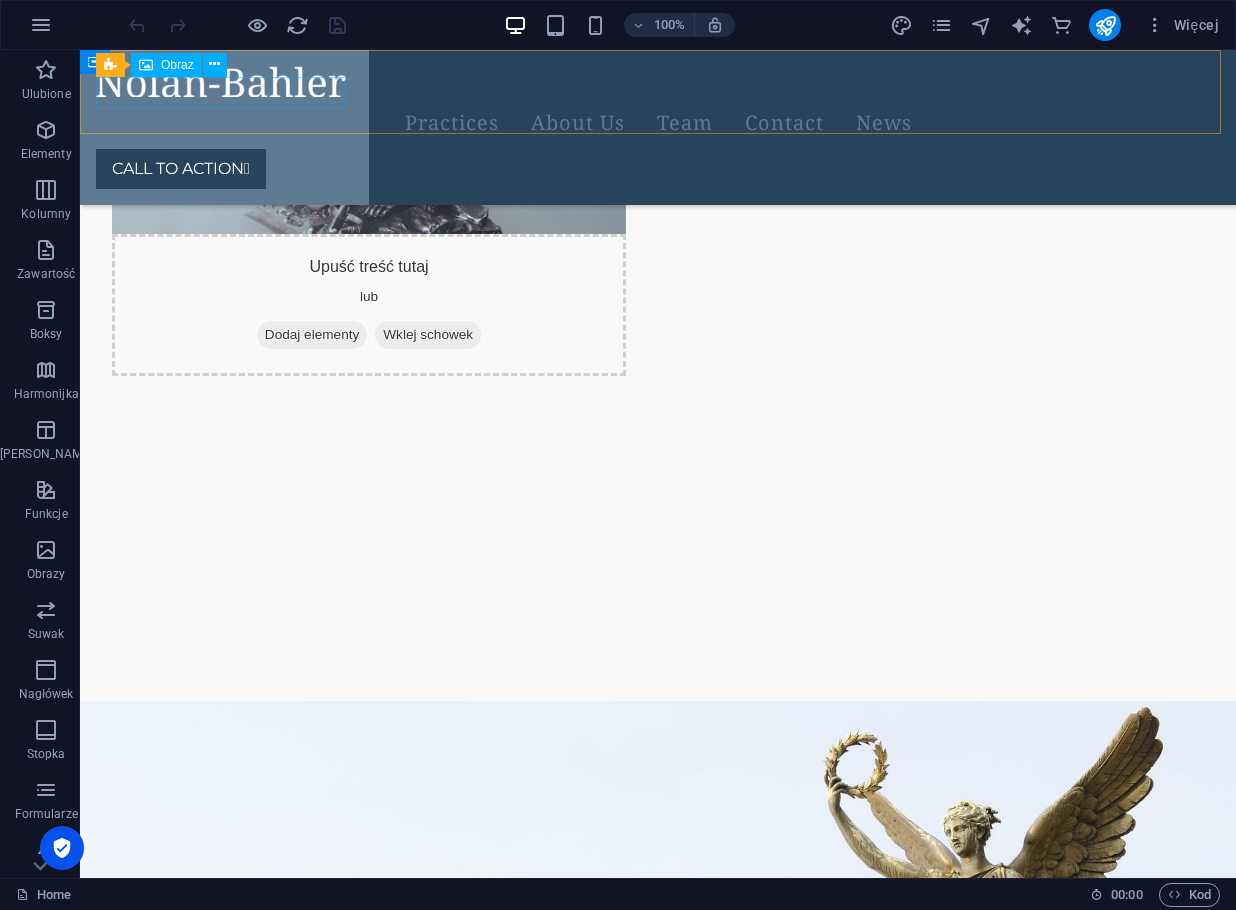 click at bounding box center [634, 81] 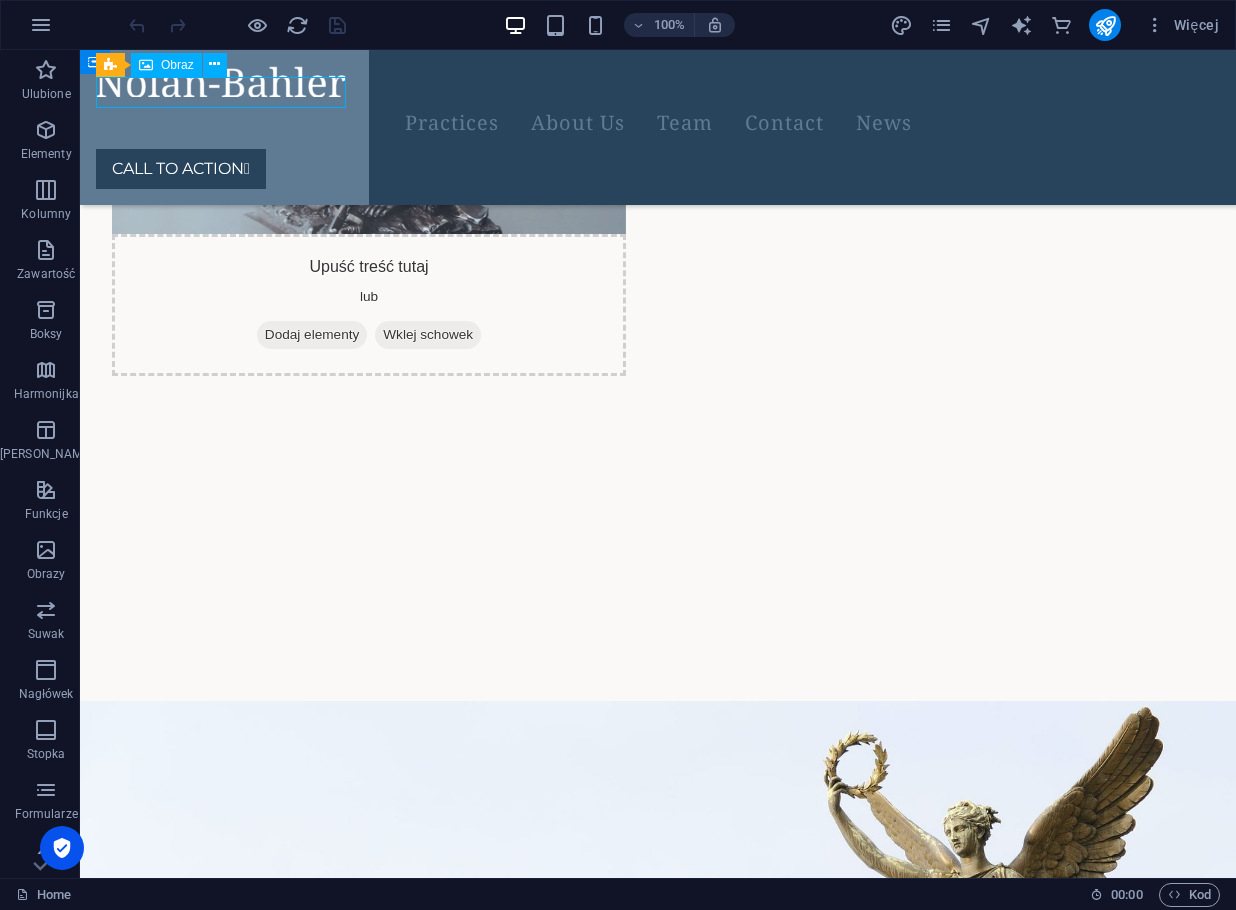 click at bounding box center [634, 81] 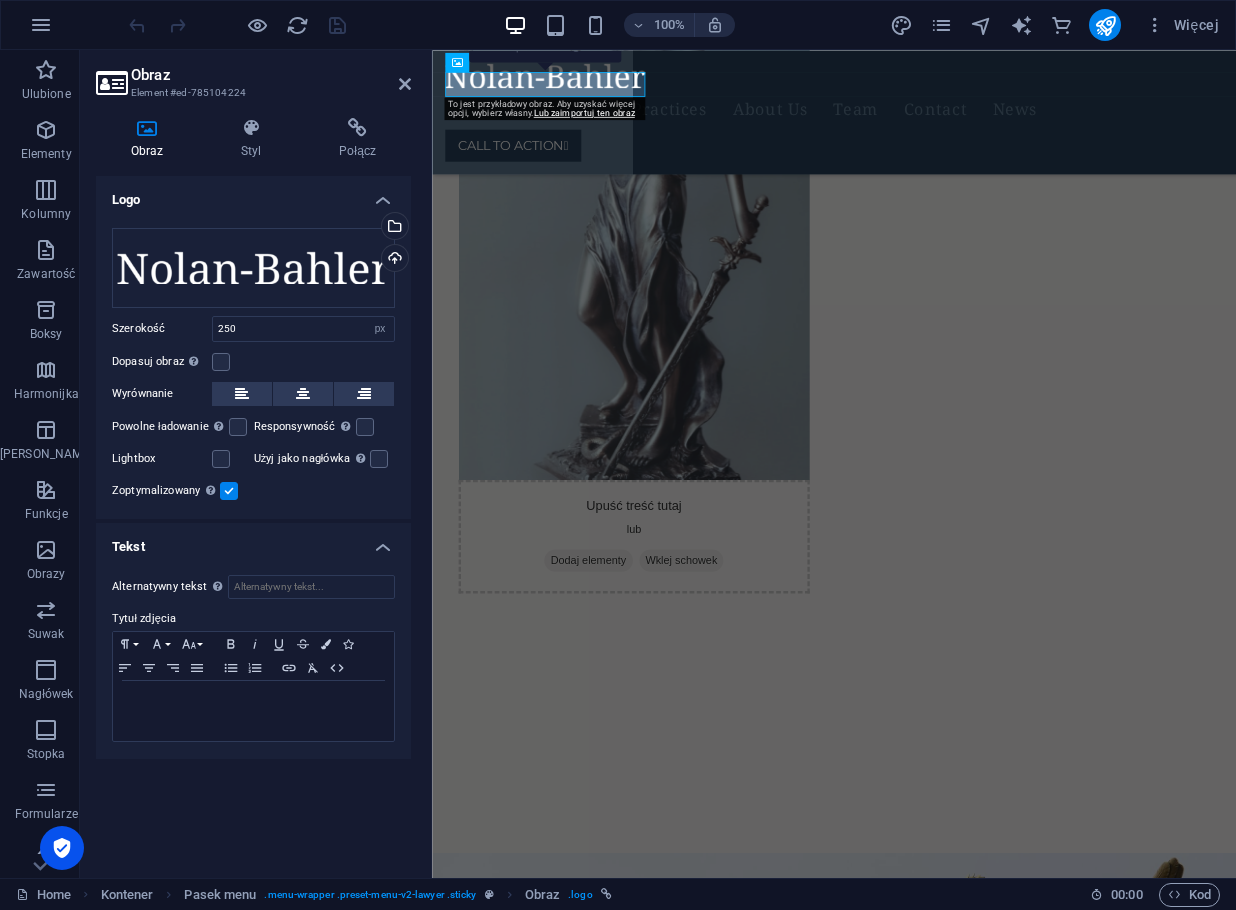 click on "Obraz Styl Połącz Logo Przeciągnij pliki tutaj, kliknij, aby wybrać pliki lub wybierz pliki z Plików lub naszych bezpłatnych zdjęć i filmów Wybierz pliki z menedżera plików, zdjęć stockowych lub prześlij plik(i) Wgraj Szerokość 250 Domyślny automatycznie px rem % em vh vw Dopasuj obraz Automatycznie dopasuj obraz do stałej szerokości i wysokości Wysokość Domyślny automatycznie px Wyrównanie Powolne ładowanie Ładowanie obrazów po załadowaniu strony poprawia szybkość strony. Responsywność Automatycznie ładuj obraz dla monitorów Retina i rozmiary zoptymalizowane dla smartfona. Lightbox Użyj jako nagłówka Obraz zostanie opakowany w tag nagłówka H1. Przydatne do nadania tekstowi alternatywnemu wagi nagłówka H1, np. dla logo. Jeśli nie jesteś pewien, pozostaw niezaznaczone. Zoptymalizowany Obrazy są kompresowane, aby poprawić szybkość strony. Pozycja Kierunek Spersonalizowany Przesunięcie X 50 px rem % vh vw Przesunięcie Y 50 px rem % vh vw Przepływ tekstu Tekst 8 9" at bounding box center [253, 490] 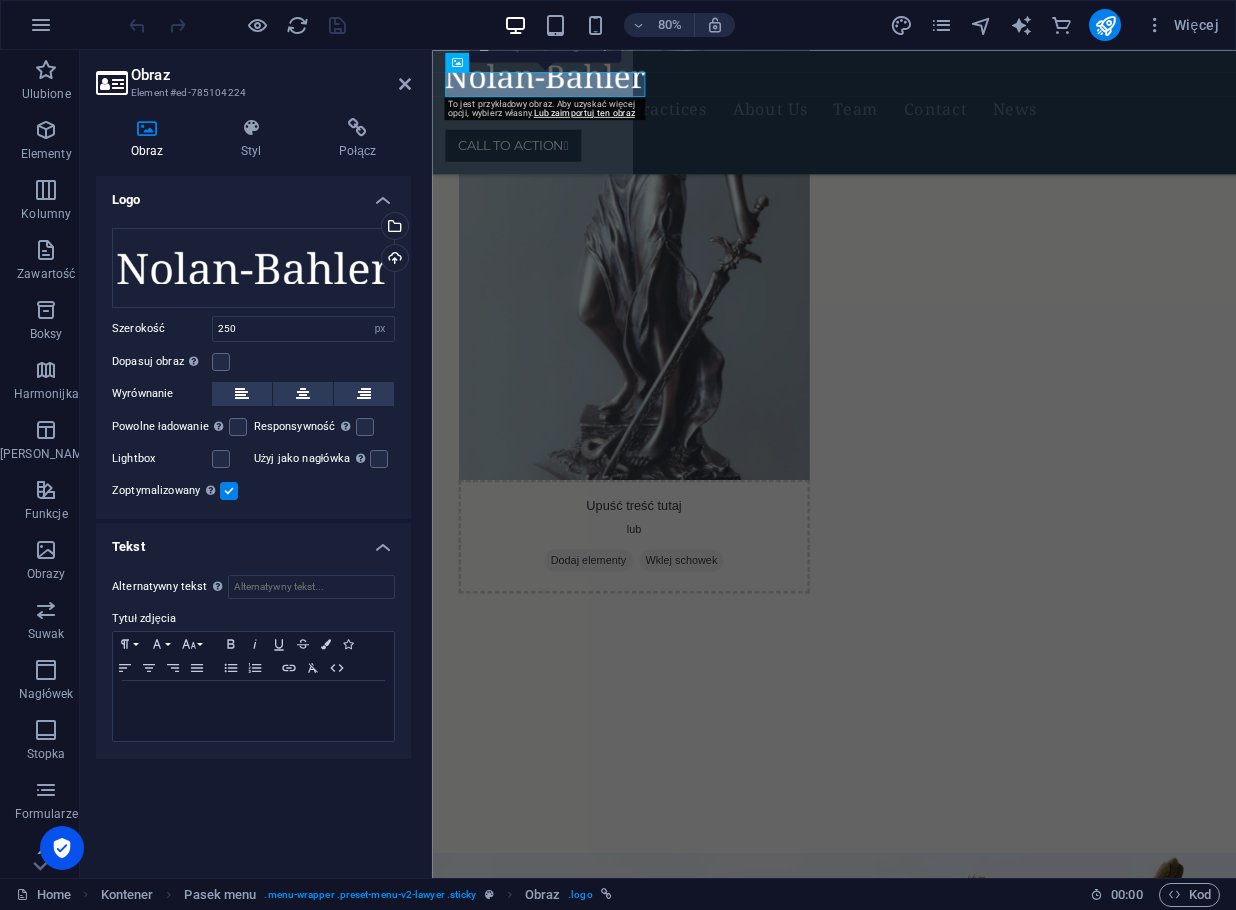 click on "Obraz Styl Połącz Logo Przeciągnij pliki tutaj, kliknij, aby wybrać pliki lub wybierz pliki z Plików lub naszych bezpłatnych zdjęć i filmów Wybierz pliki z menedżera plików, zdjęć stockowych lub prześlij plik(i) Wgraj Szerokość 250 Domyślny automatycznie px rem % em vh vw Dopasuj obraz Automatycznie dopasuj obraz do stałej szerokości i wysokości Wysokość Domyślny automatycznie px Wyrównanie Powolne ładowanie Ładowanie obrazów po załadowaniu strony poprawia szybkość strony. Responsywność Automatycznie ładuj obraz dla monitorów Retina i rozmiary zoptymalizowane dla smartfona. Lightbox Użyj jako nagłówka Obraz zostanie opakowany w tag nagłówka H1. Przydatne do nadania tekstowi alternatywnemu wagi nagłówka H1, np. dla logo. Jeśli nie jesteś pewien, pozostaw niezaznaczone. Zoptymalizowany Obrazy są kompresowane, aby poprawić szybkość strony. Pozycja Kierunek Spersonalizowany Przesunięcie X 50 px rem % vh vw Przesunięcie Y 50 px rem % vh vw Przepływ tekstu Tekst 8 9" at bounding box center [253, 490] 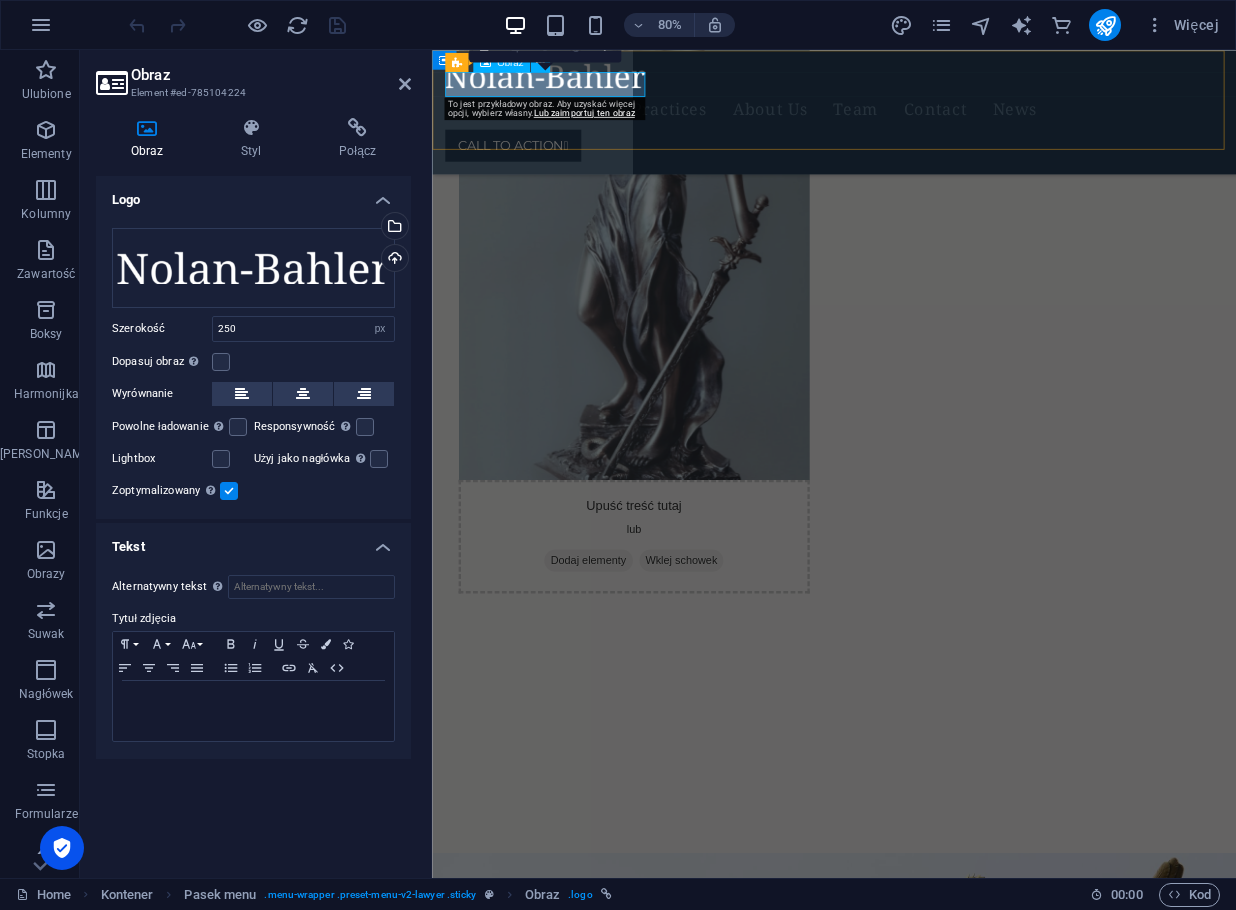 click at bounding box center (910, 81) 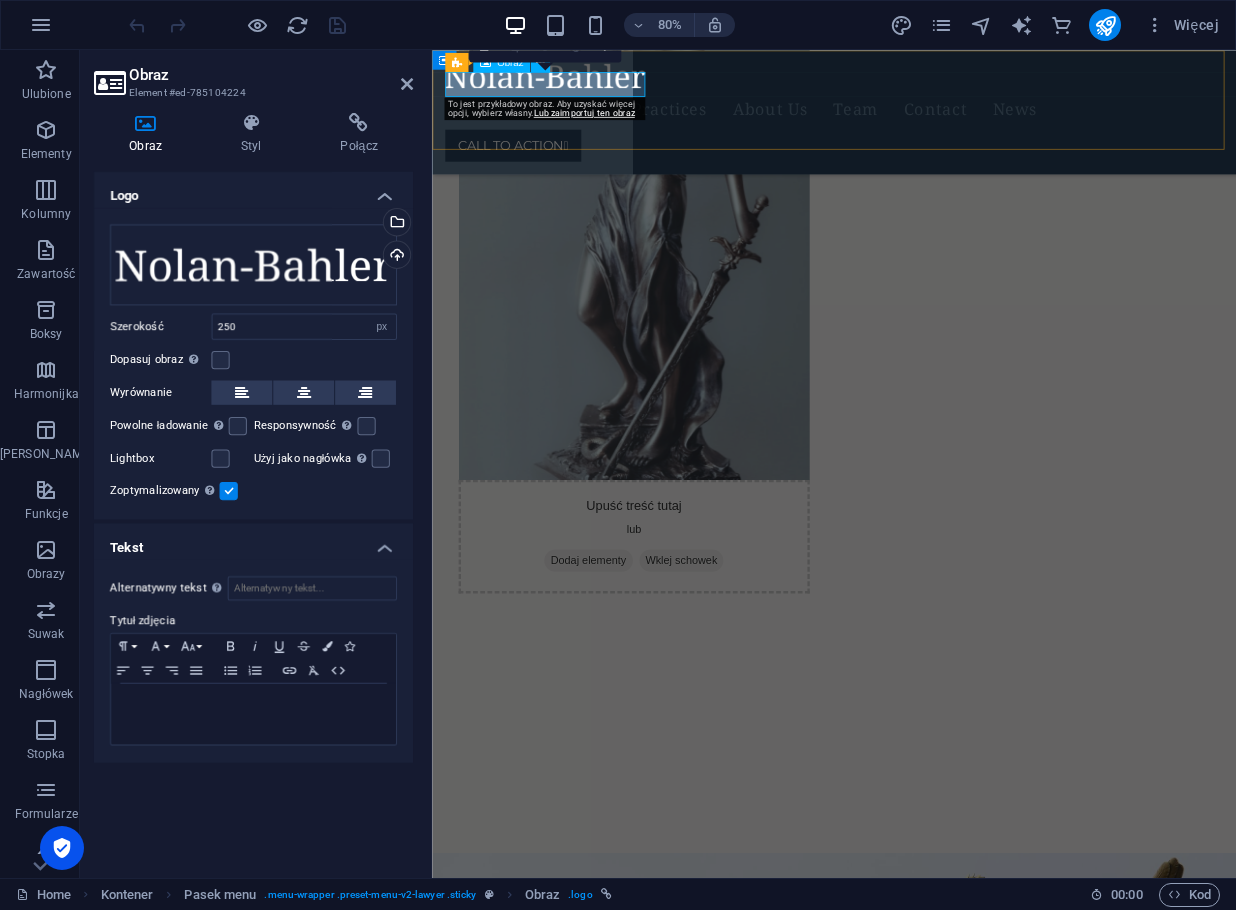 click at bounding box center (910, 81) 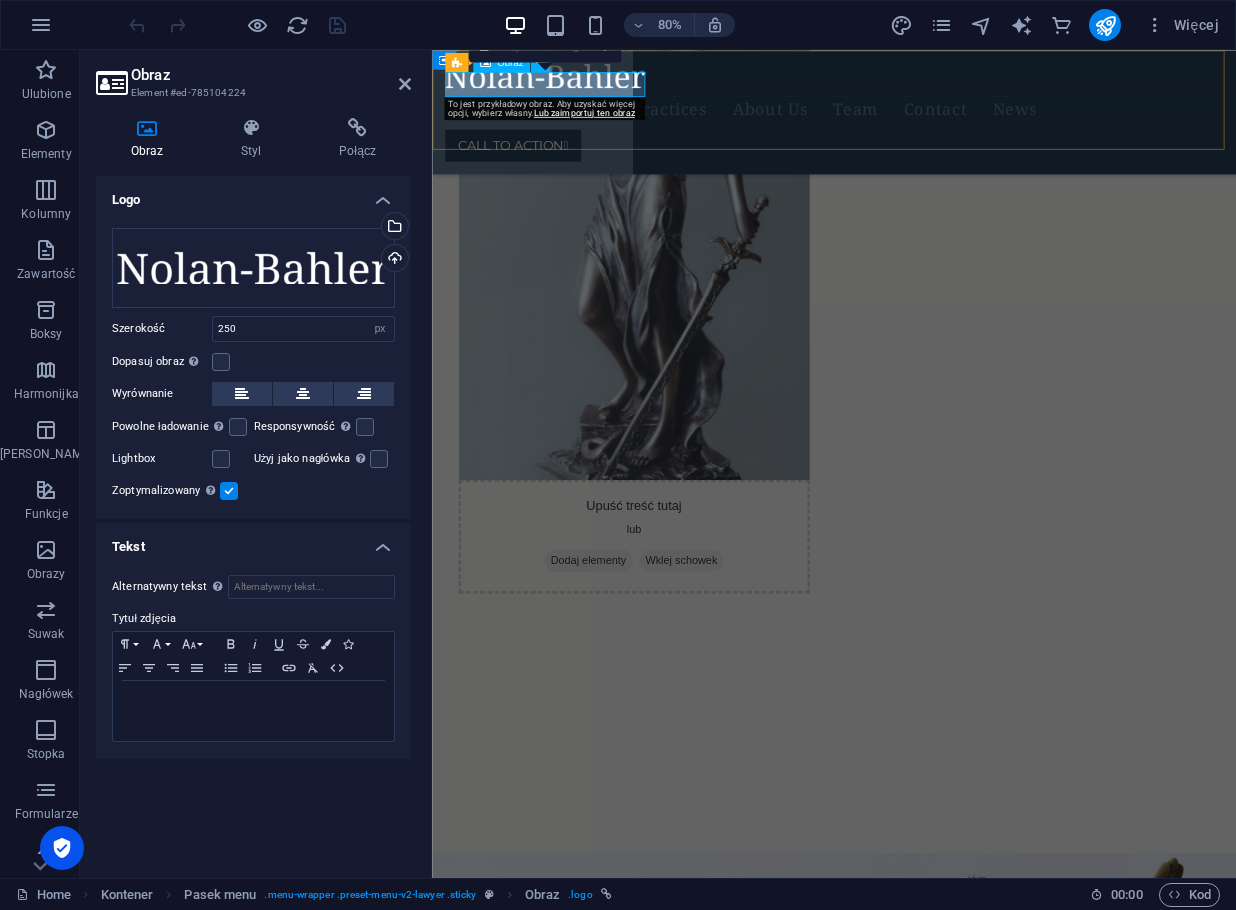 click at bounding box center [910, 81] 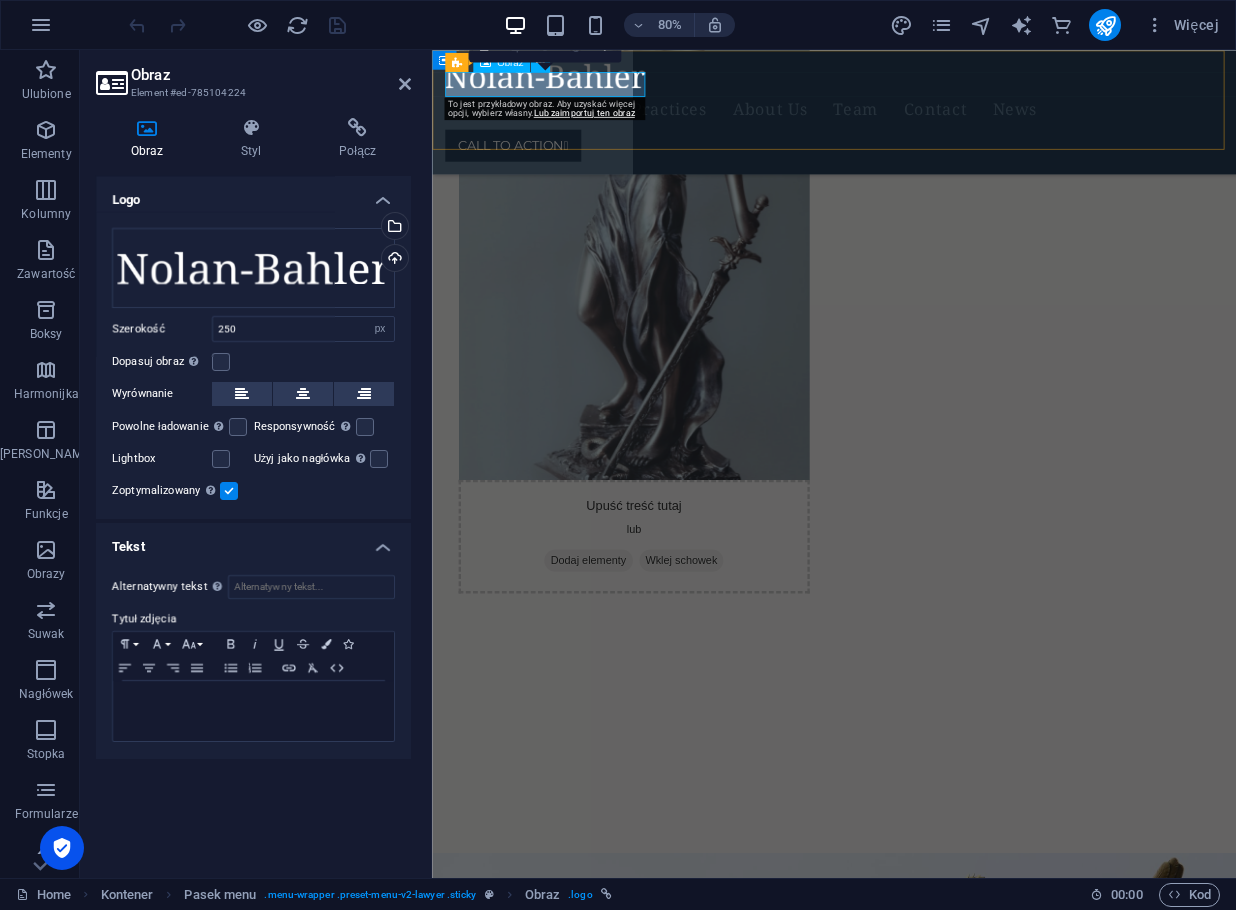 click at bounding box center (910, 81) 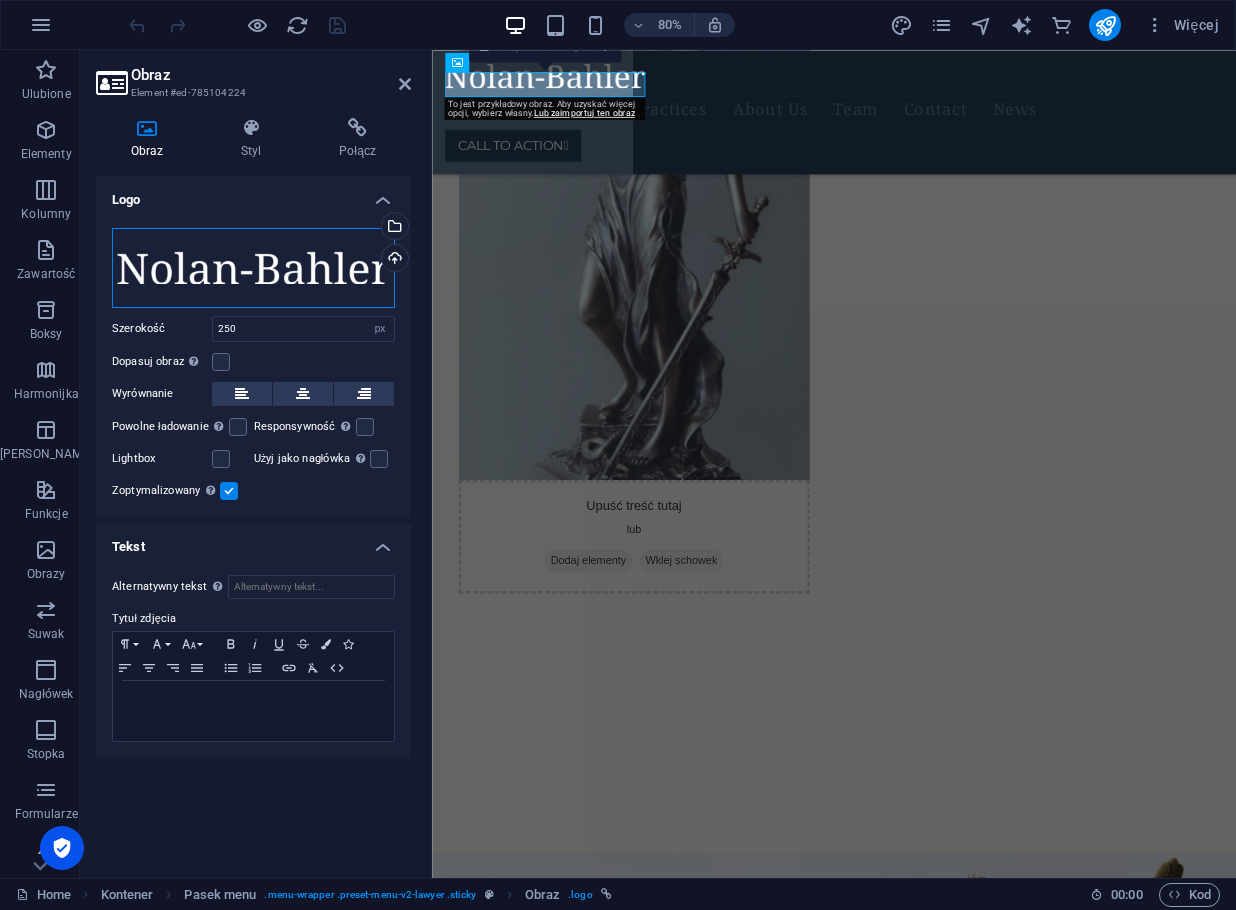 click on "Przeciągnij pliki tutaj, kliknij, aby wybrać pliki lub wybierz pliki z Plików lub naszych bezpłatnych zdjęć i filmów" at bounding box center [253, 268] 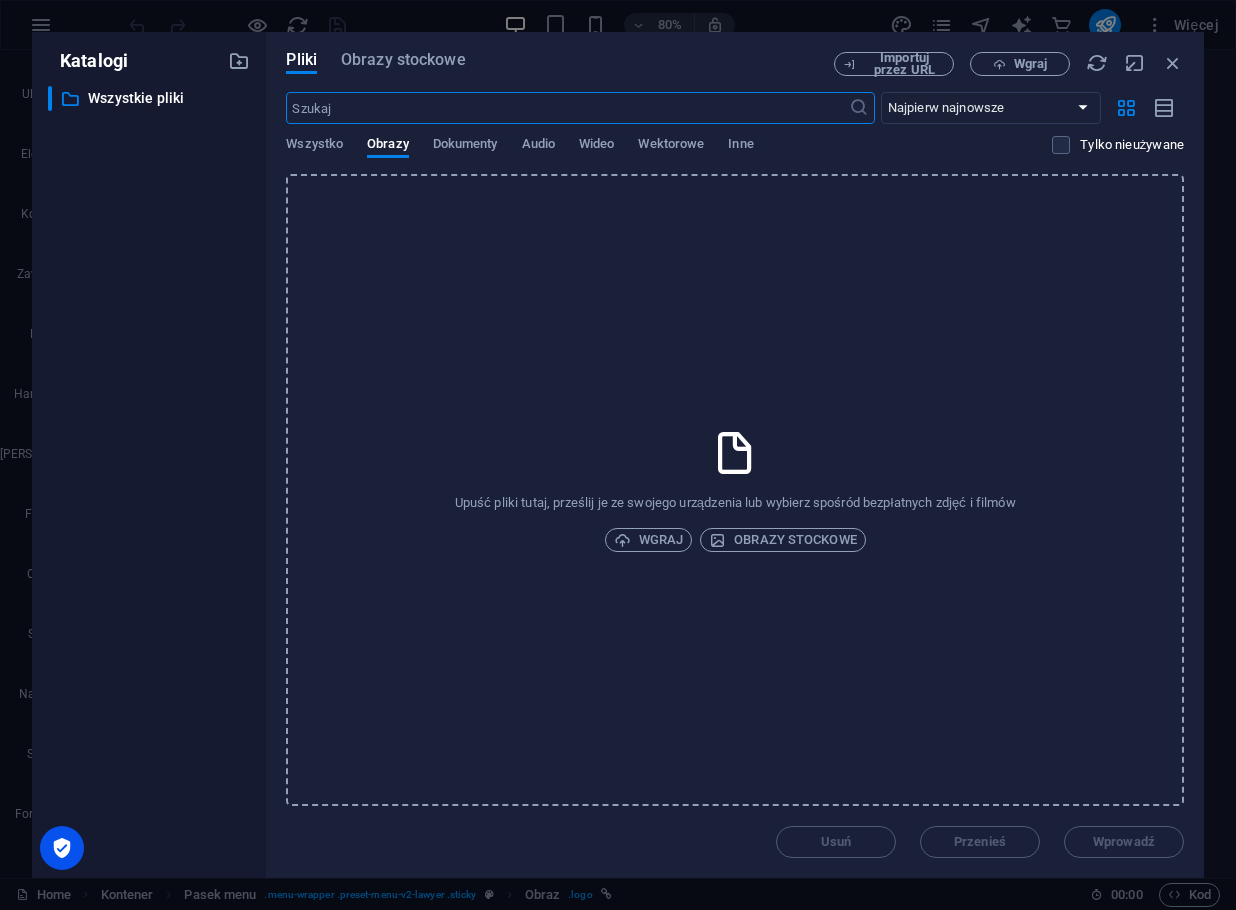 scroll, scrollTop: 8903, scrollLeft: 0, axis: vertical 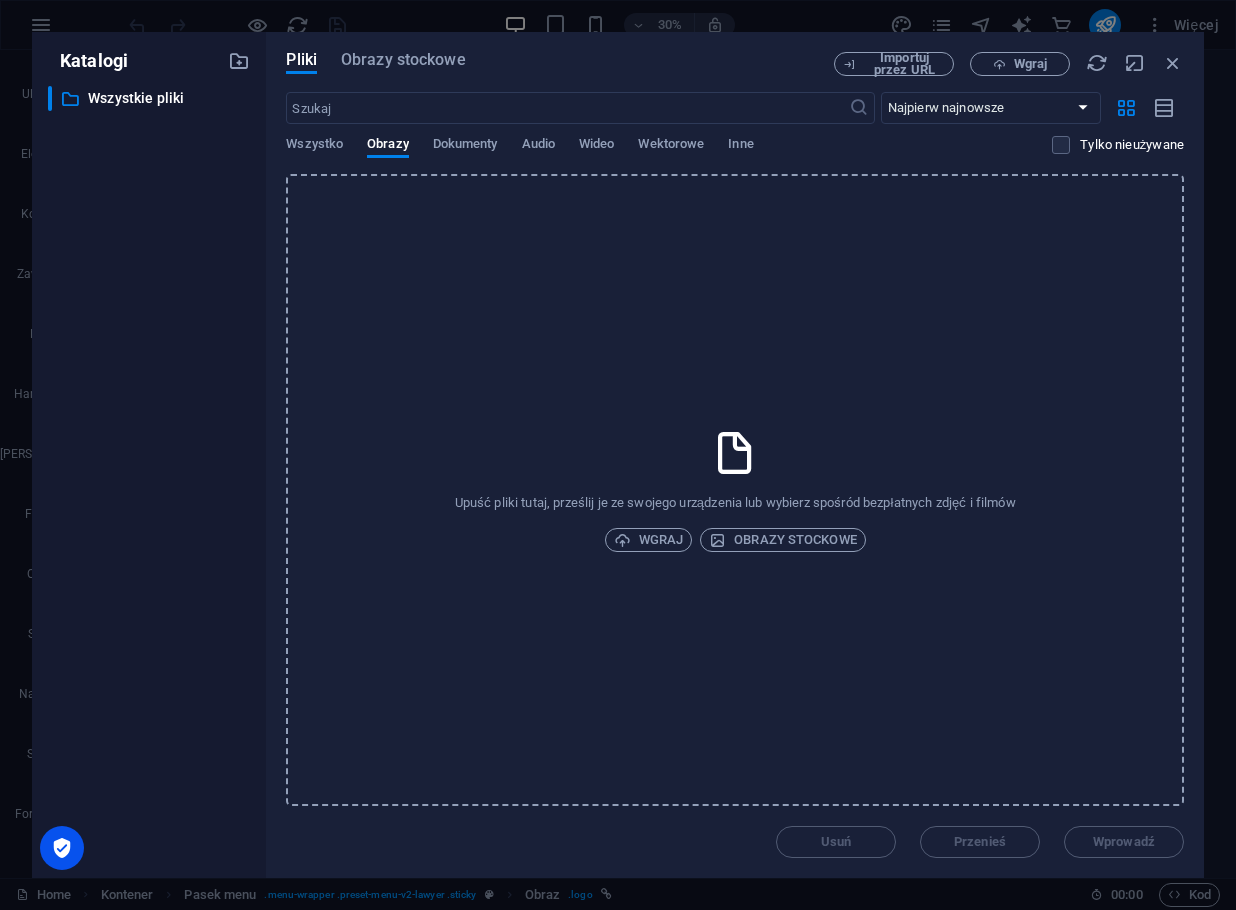 click on "Upuść pliki tutaj, prześlij je ze swojego urządzenia lub wybierz spośród bezpłatnych zdjęć i filmów Wgraj Obrazy stockowe" at bounding box center [735, 490] 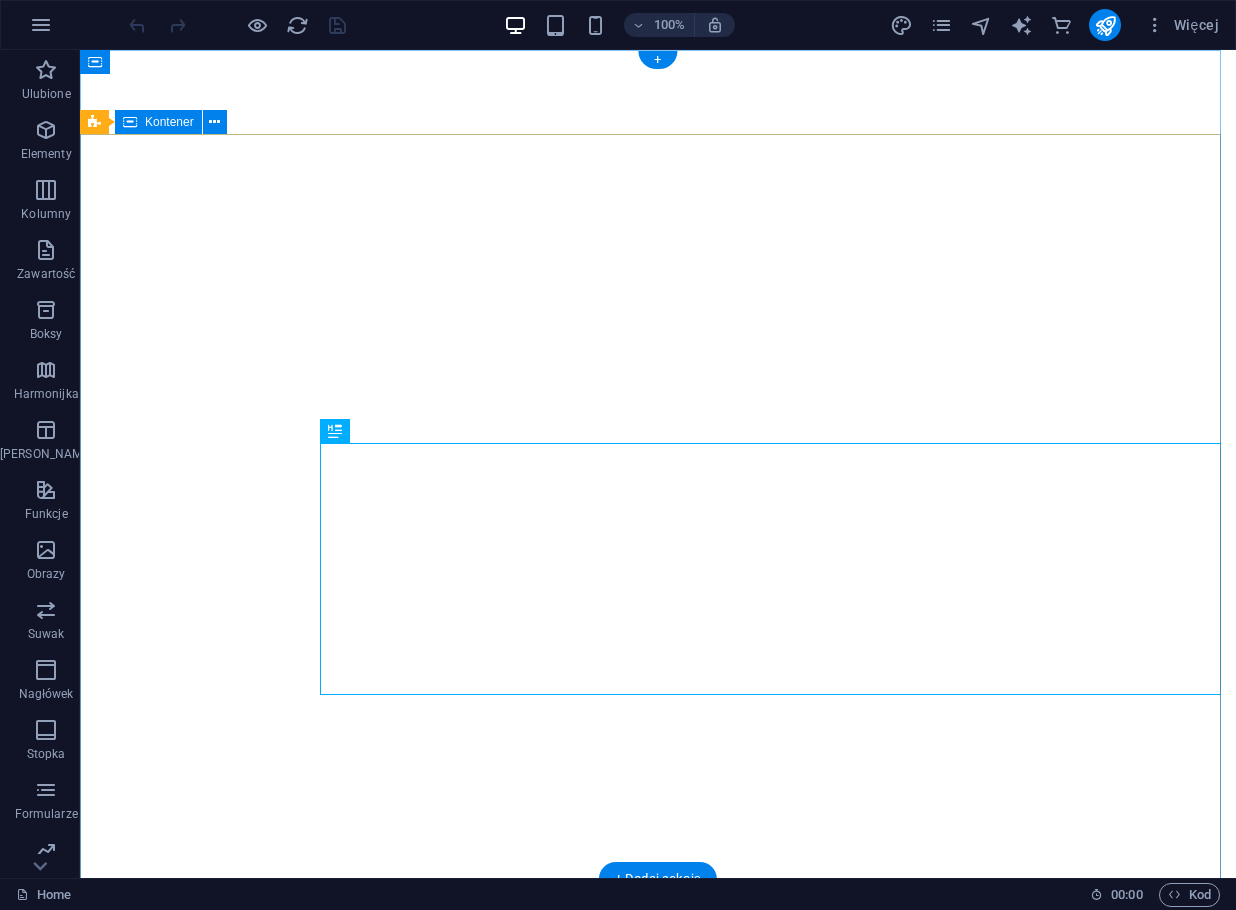 scroll, scrollTop: 0, scrollLeft: 0, axis: both 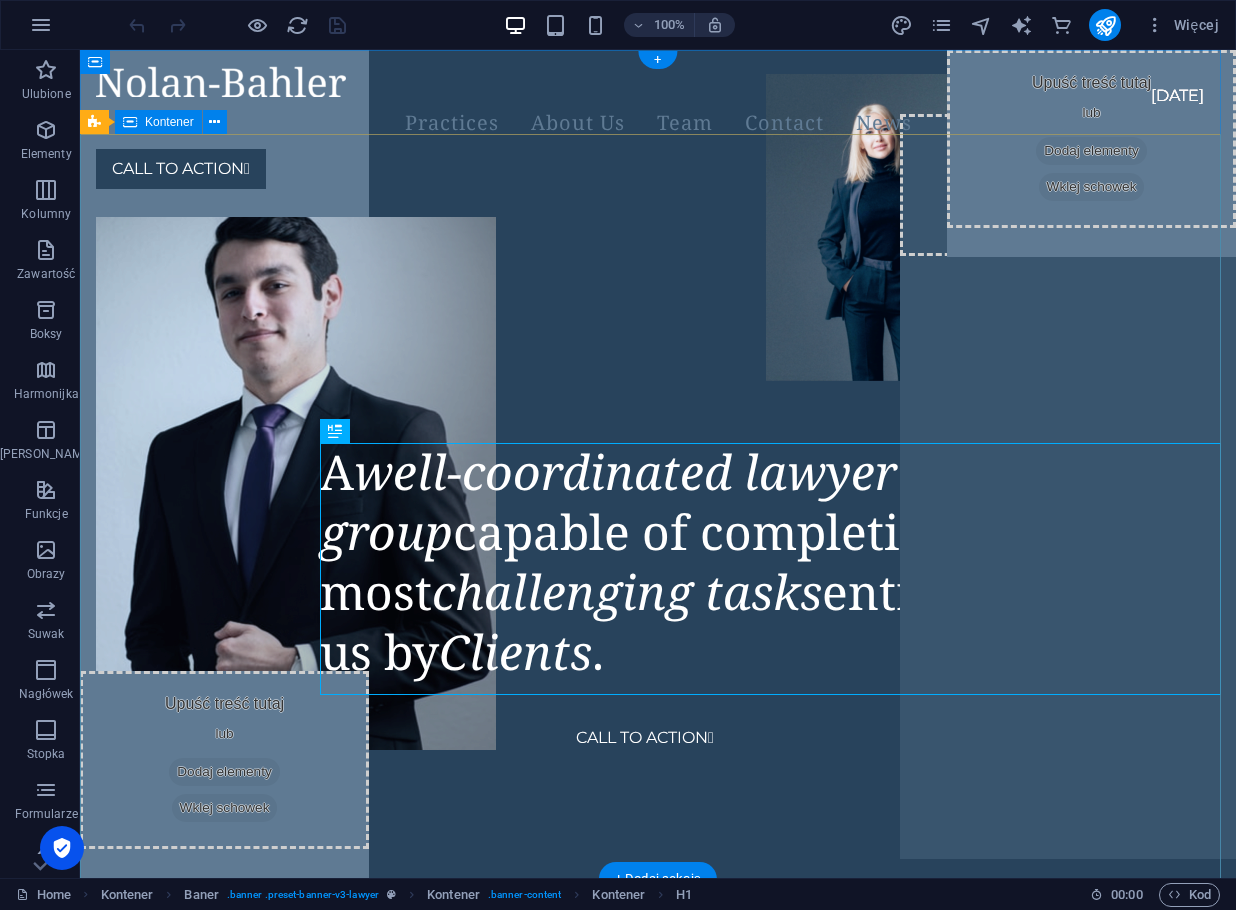 click on "A  well-coordinated lawyer group  capable of completing the most  challenging tasks  entrusted to us by  Clients . CALL TO ACTION   " at bounding box center [658, 301] 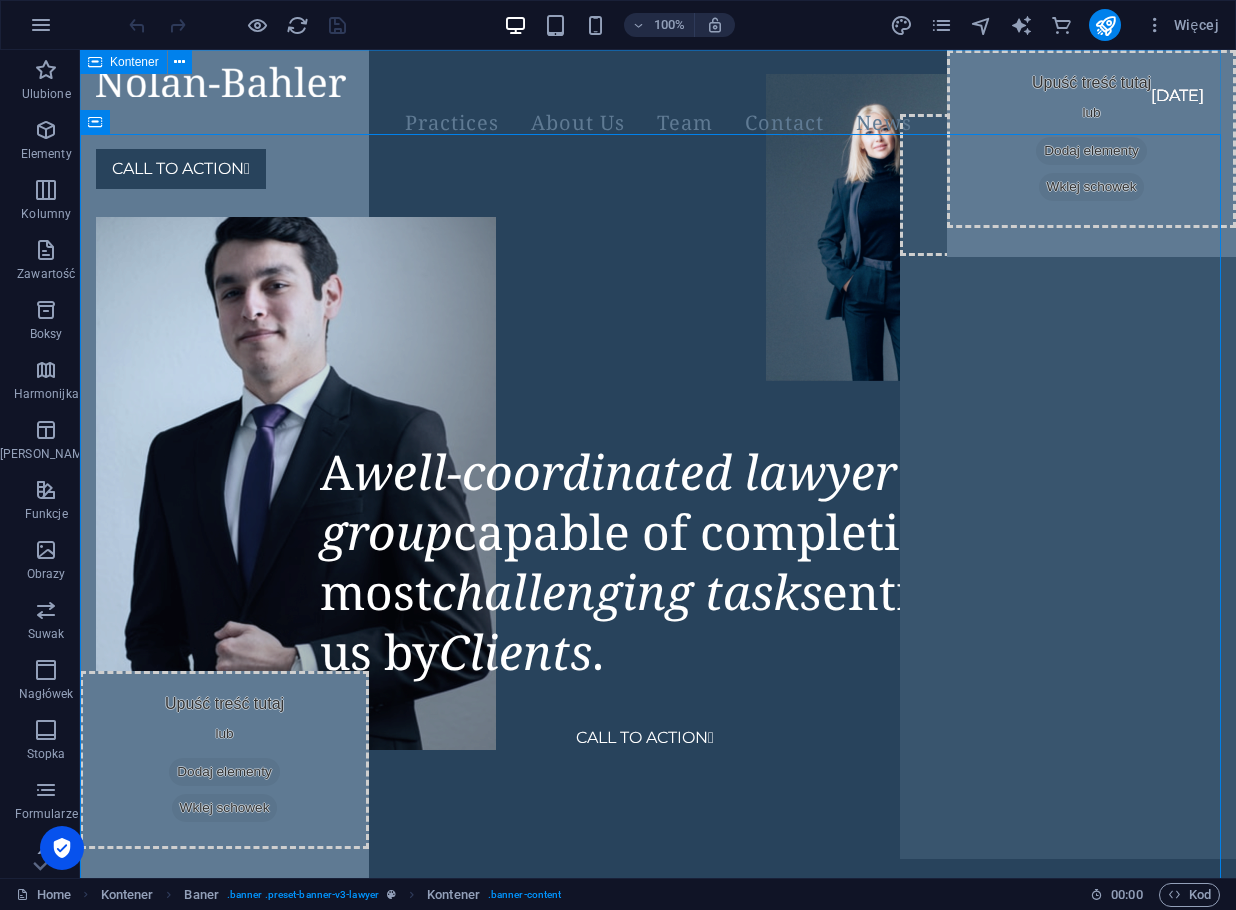 click at bounding box center [95, 62] 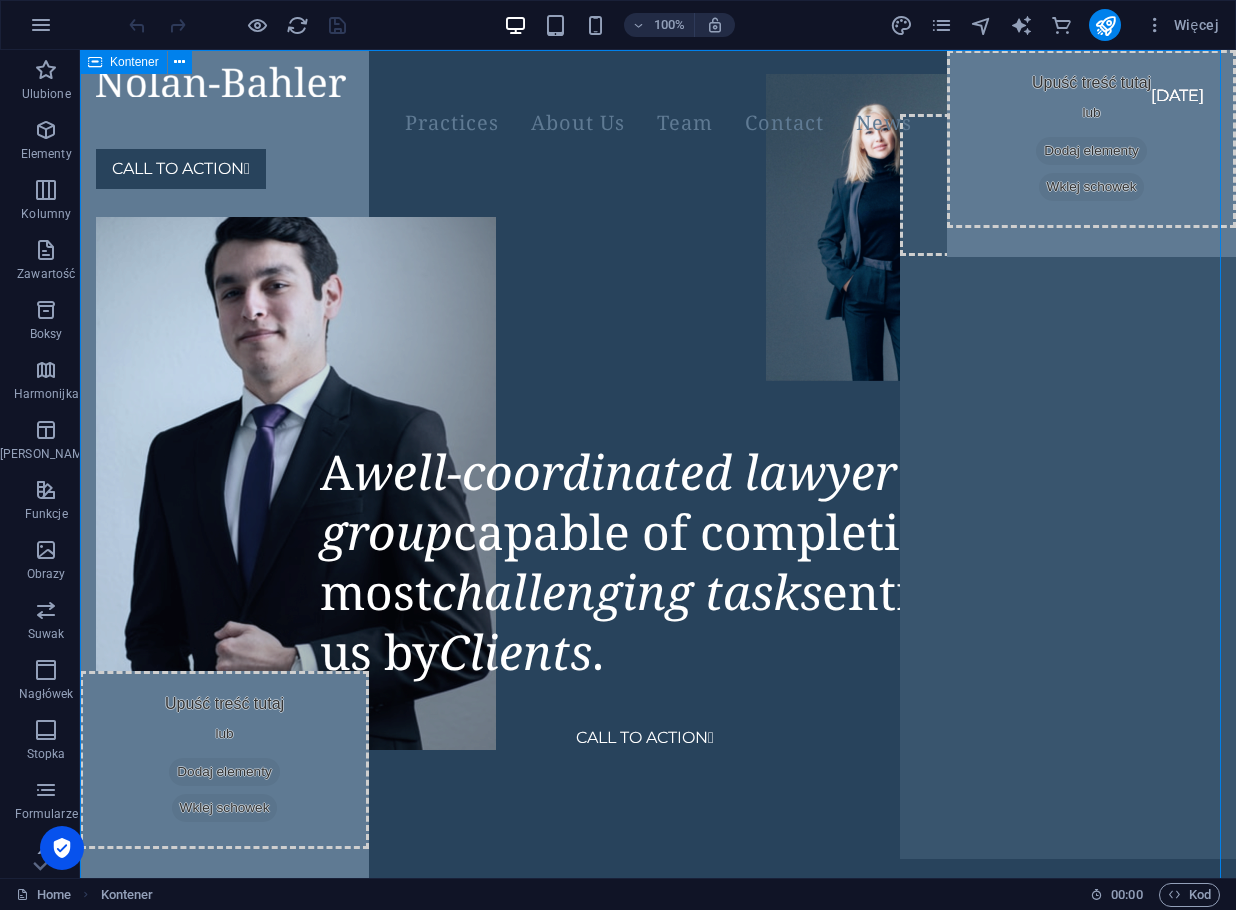 click at bounding box center (95, 62) 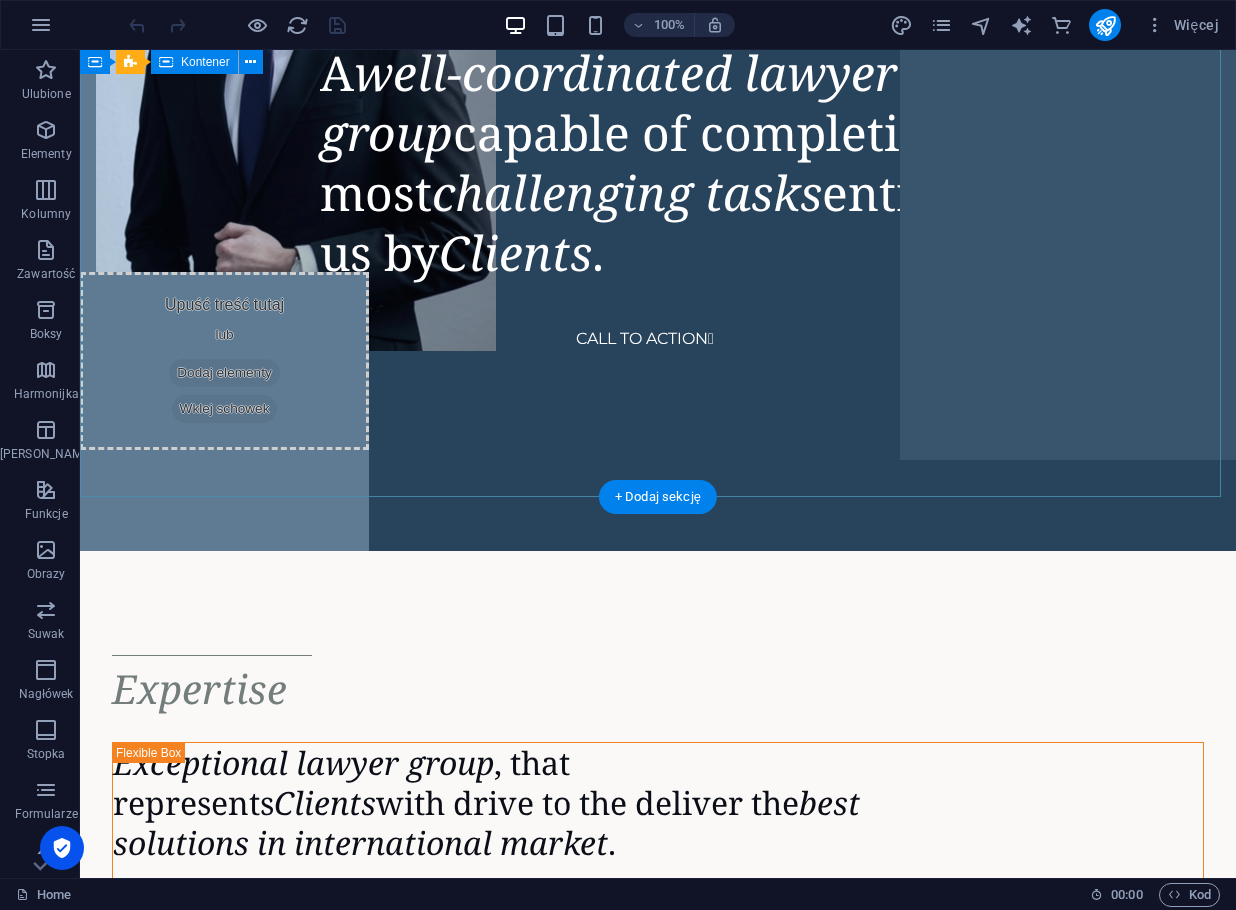 scroll, scrollTop: 0, scrollLeft: 0, axis: both 